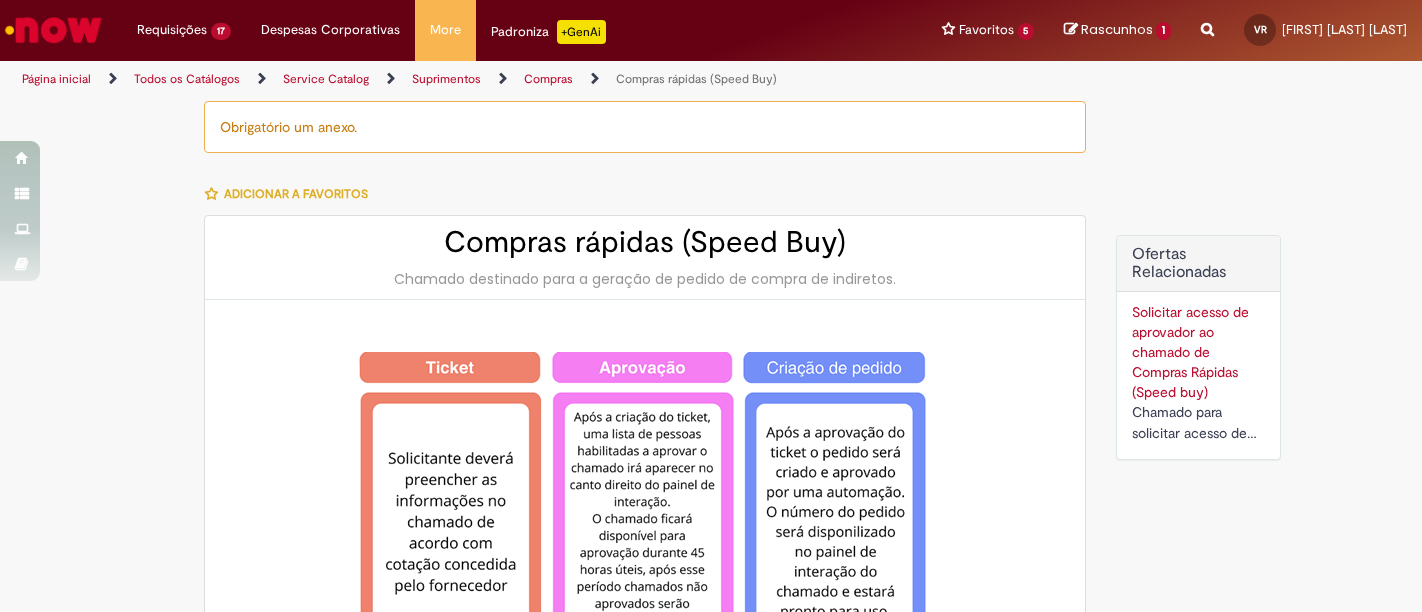 scroll, scrollTop: 0, scrollLeft: 0, axis: both 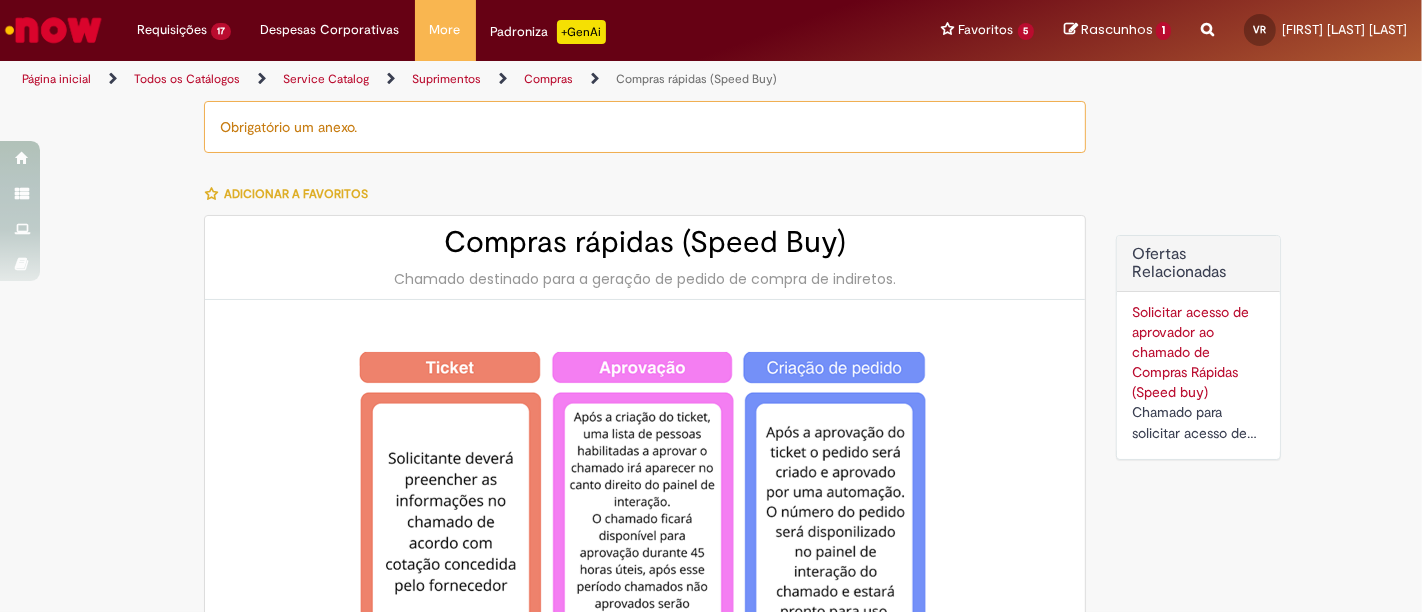 type on "*********" 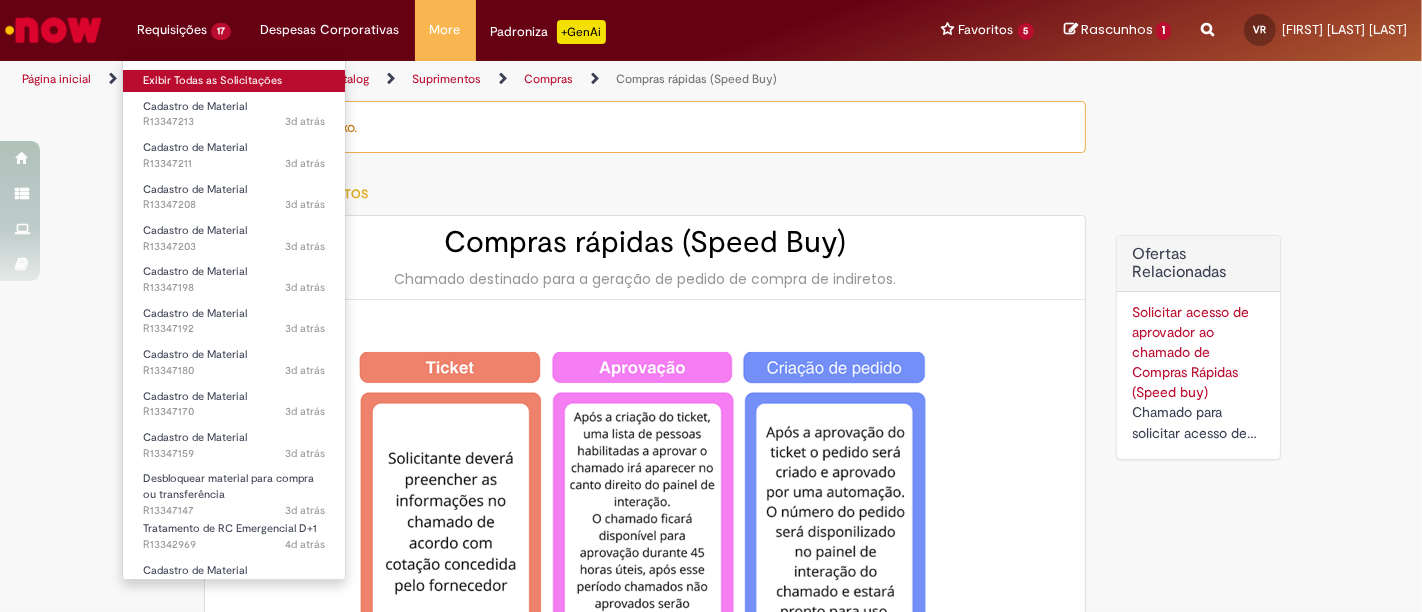 click on "Exibir Todas as Solicitações" at bounding box center (234, 81) 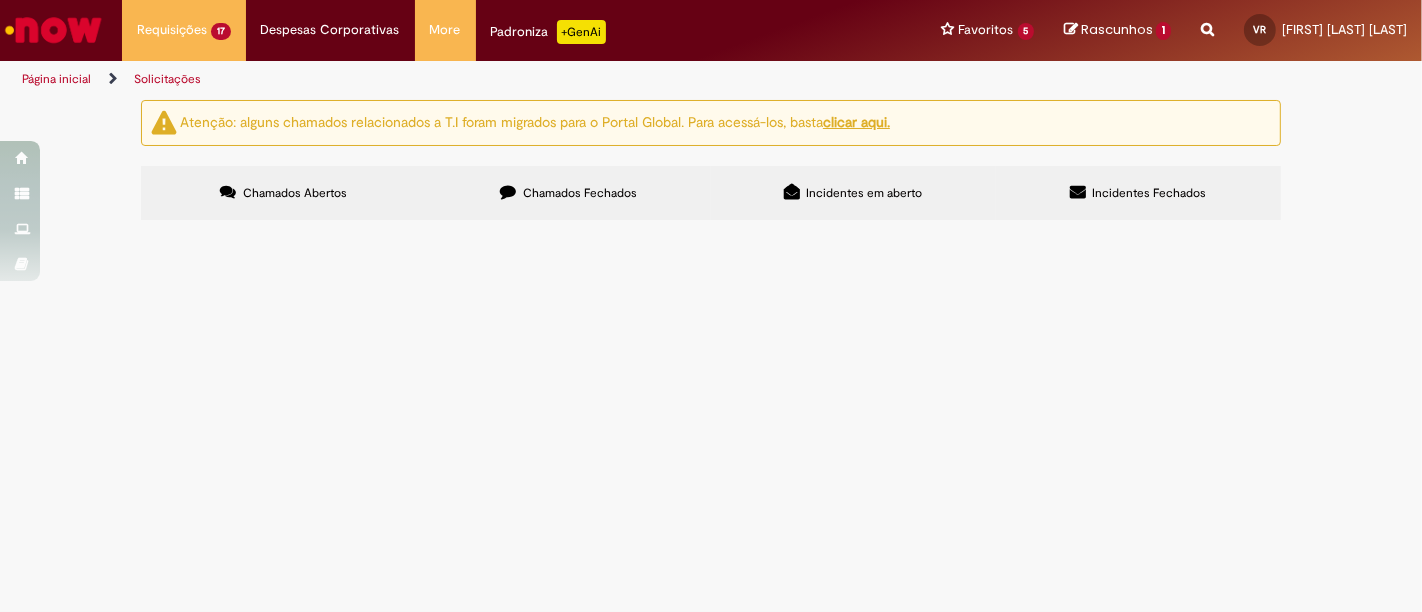 scroll, scrollTop: 434, scrollLeft: 0, axis: vertical 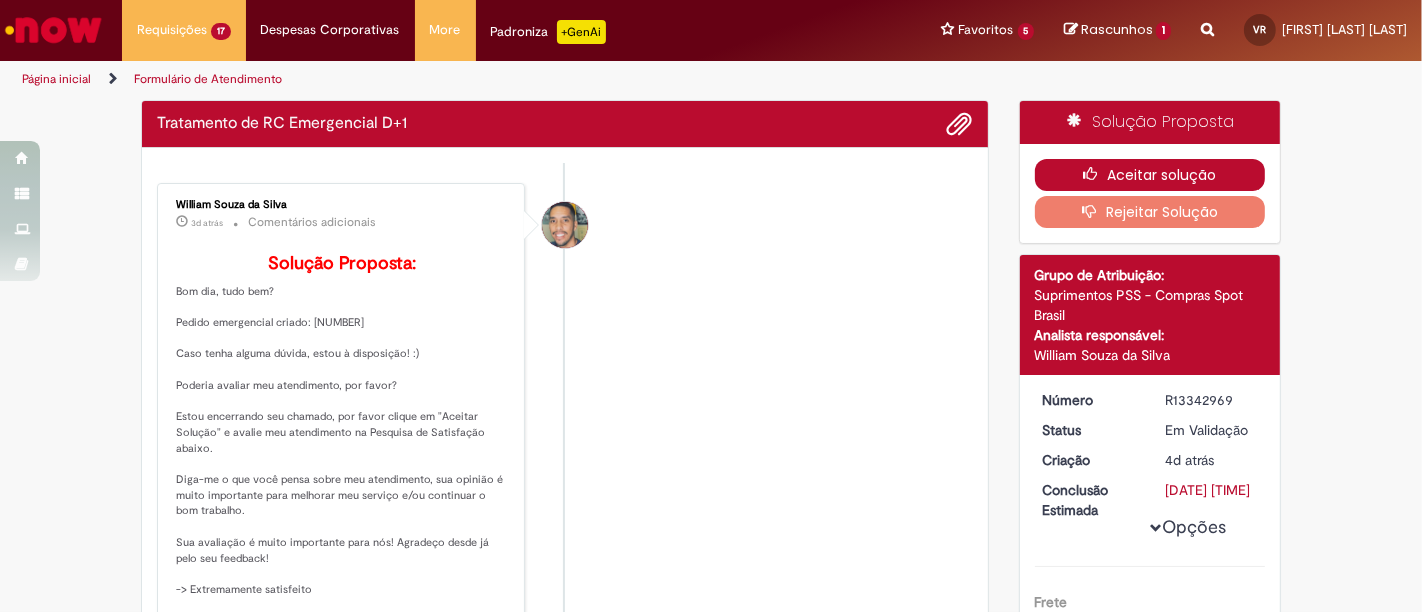 click on "Aceitar solução" at bounding box center (1150, 175) 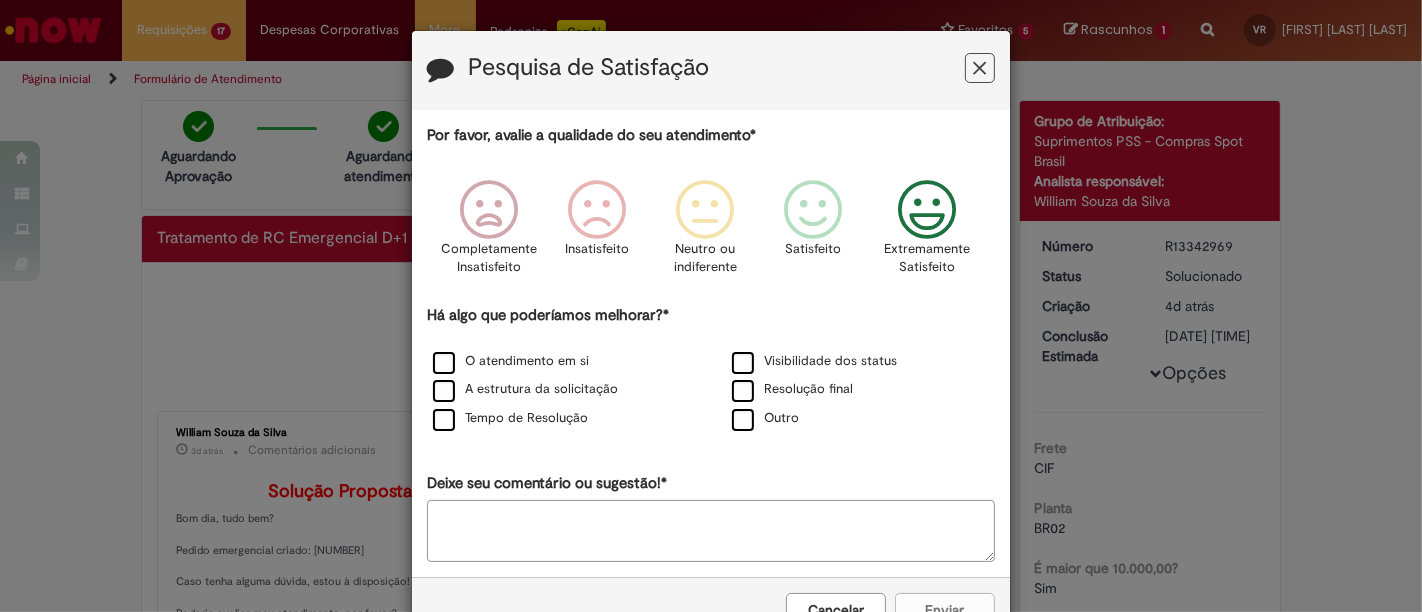 click at bounding box center (927, 210) 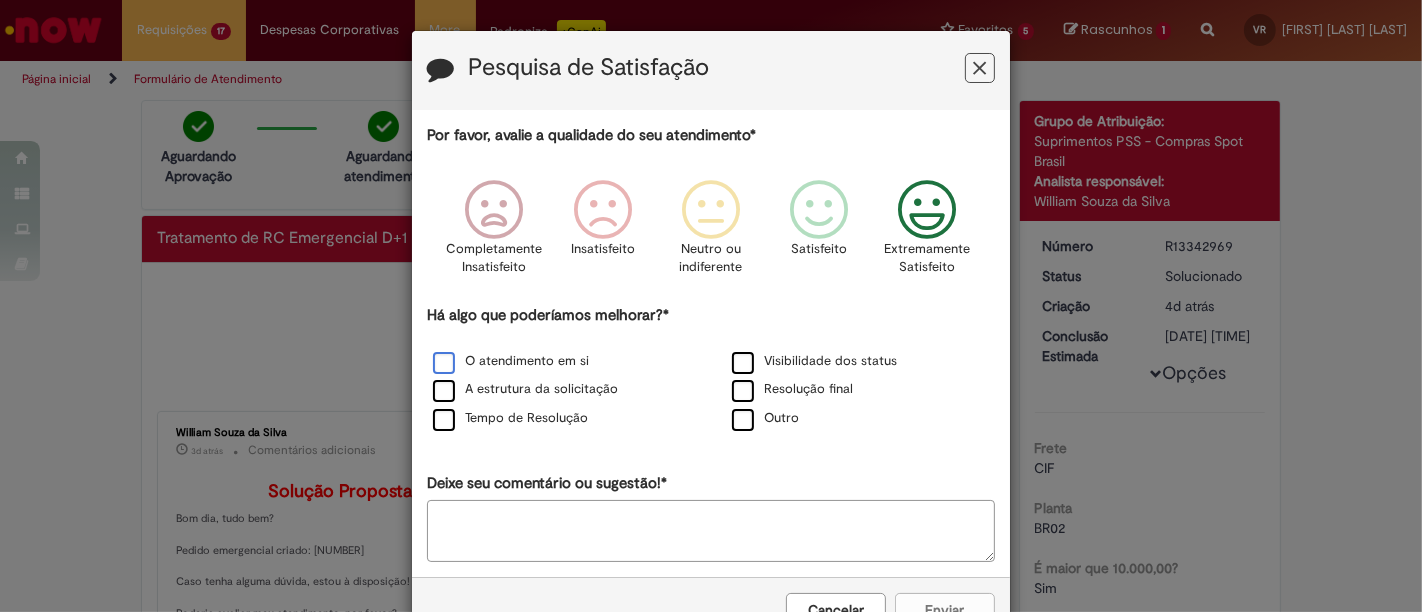 click on "O atendimento em si" at bounding box center (511, 361) 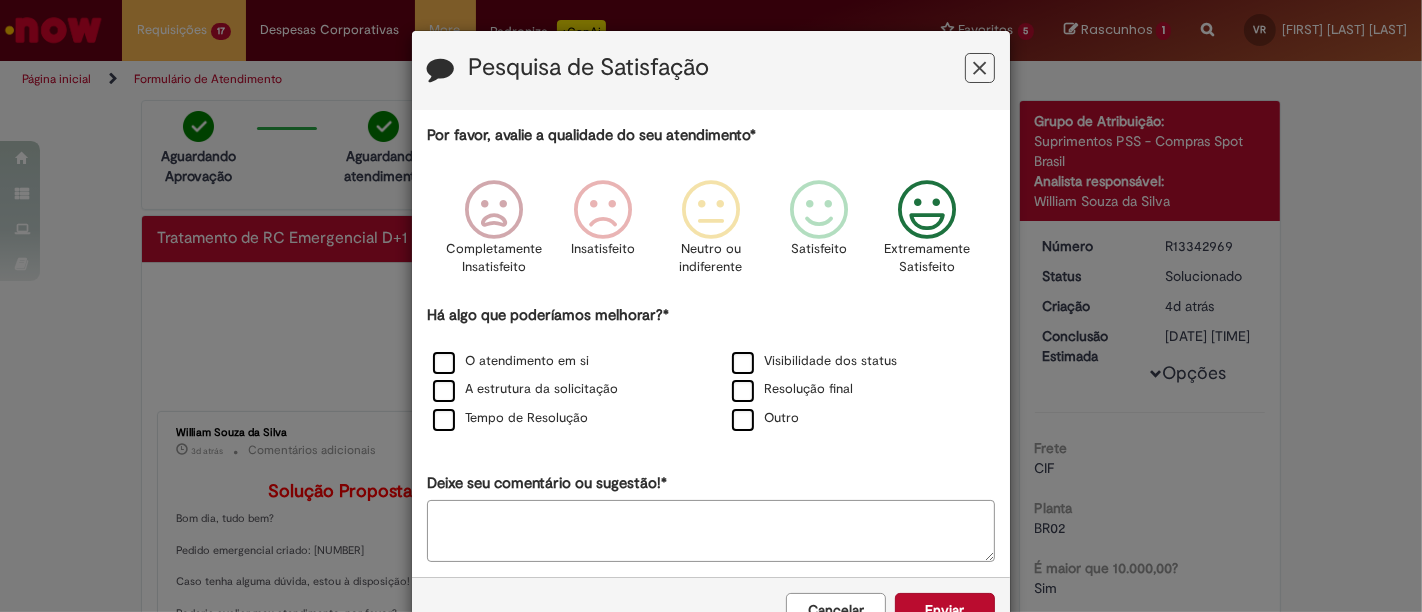 click on "A estrutura da solicitação" at bounding box center [561, 390] 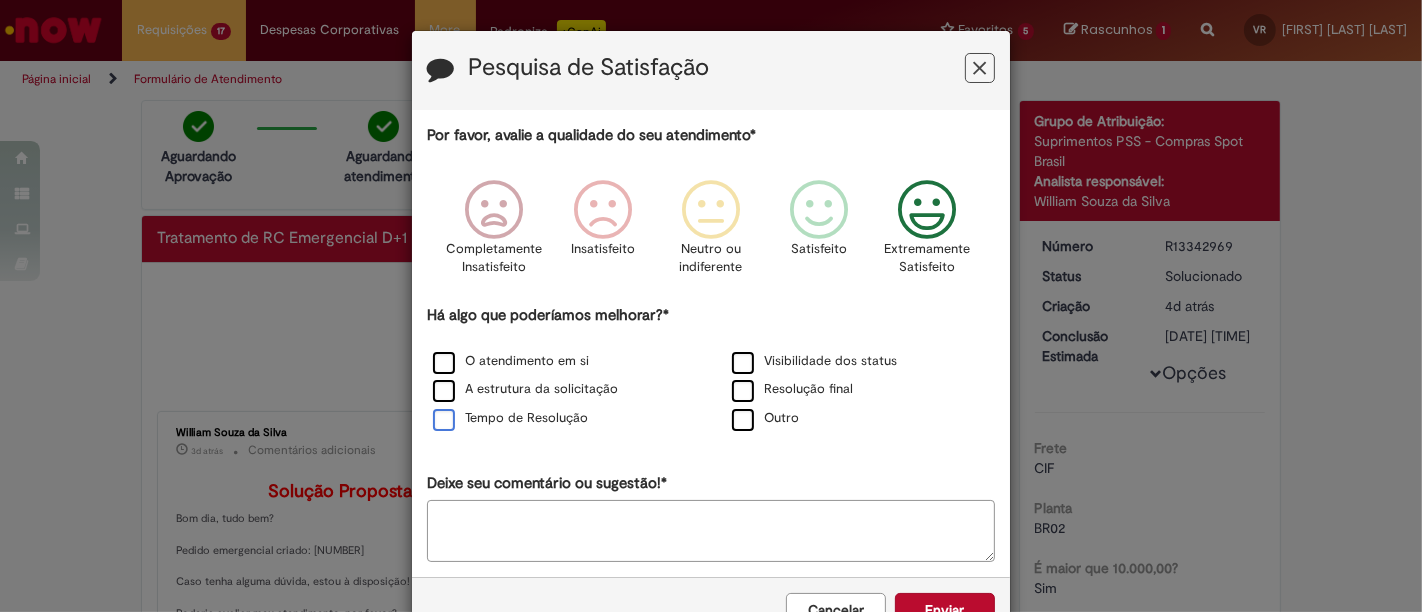 click on "Tempo de Resolução" at bounding box center [510, 418] 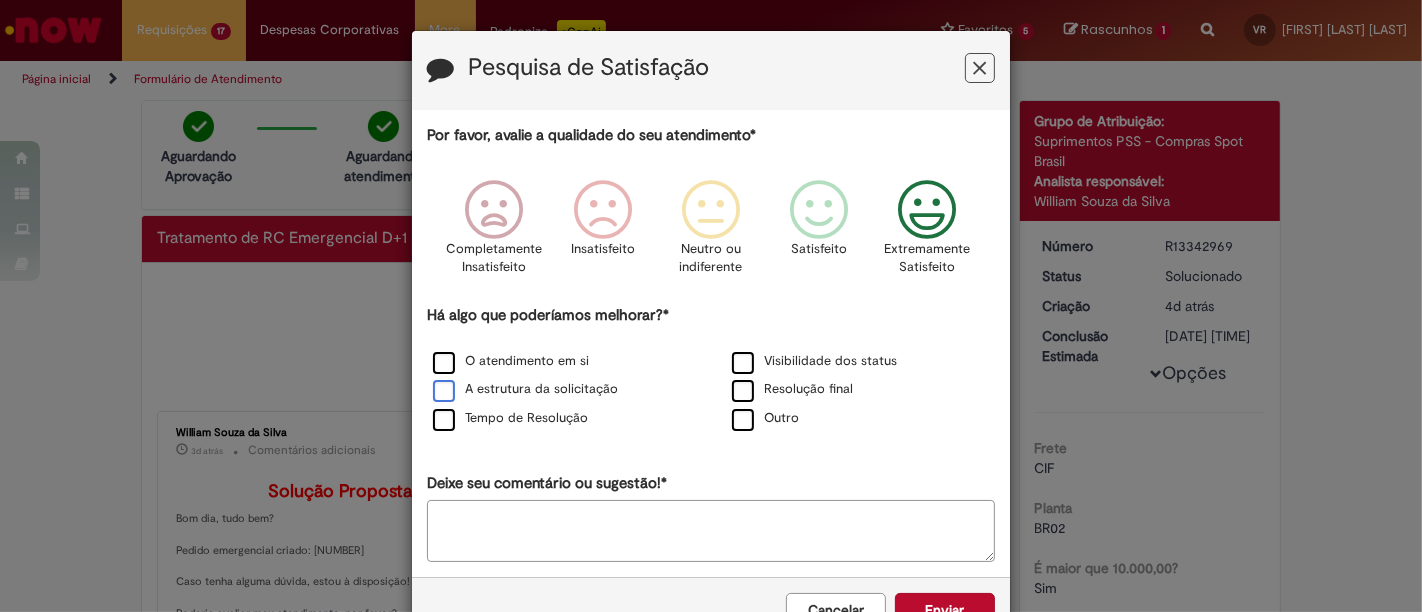 click on "A estrutura da solicitação" at bounding box center [525, 389] 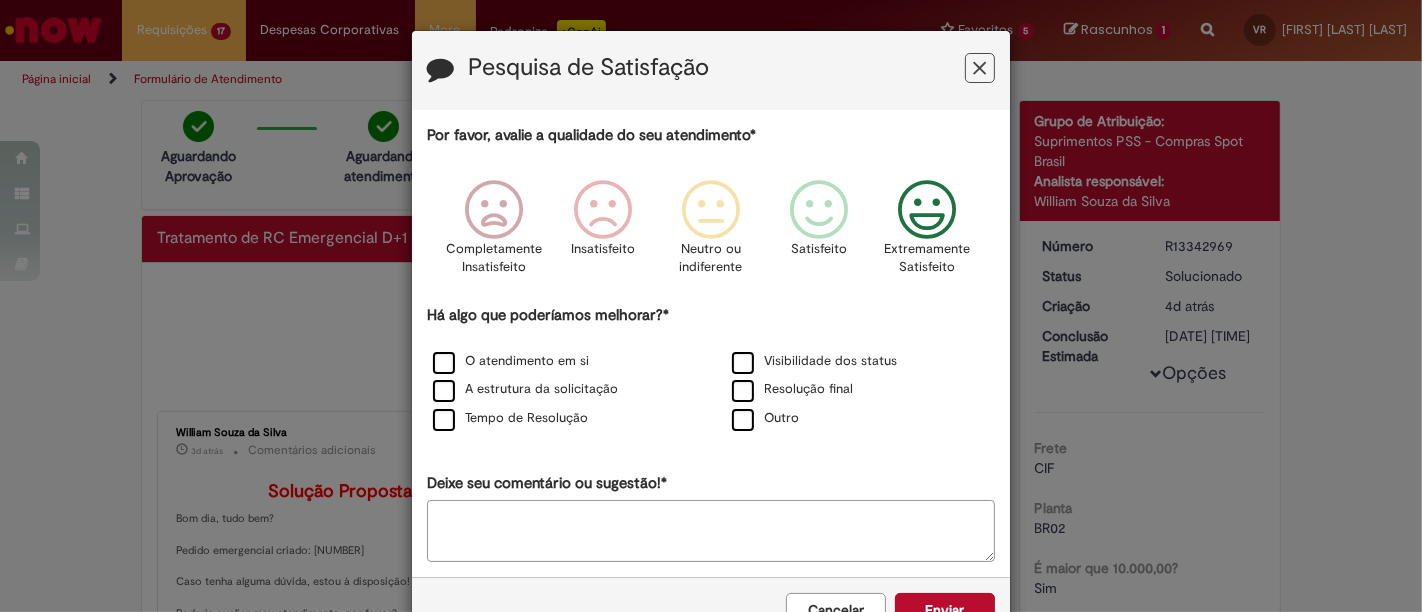 click on "Visibilidade dos status" at bounding box center [860, 362] 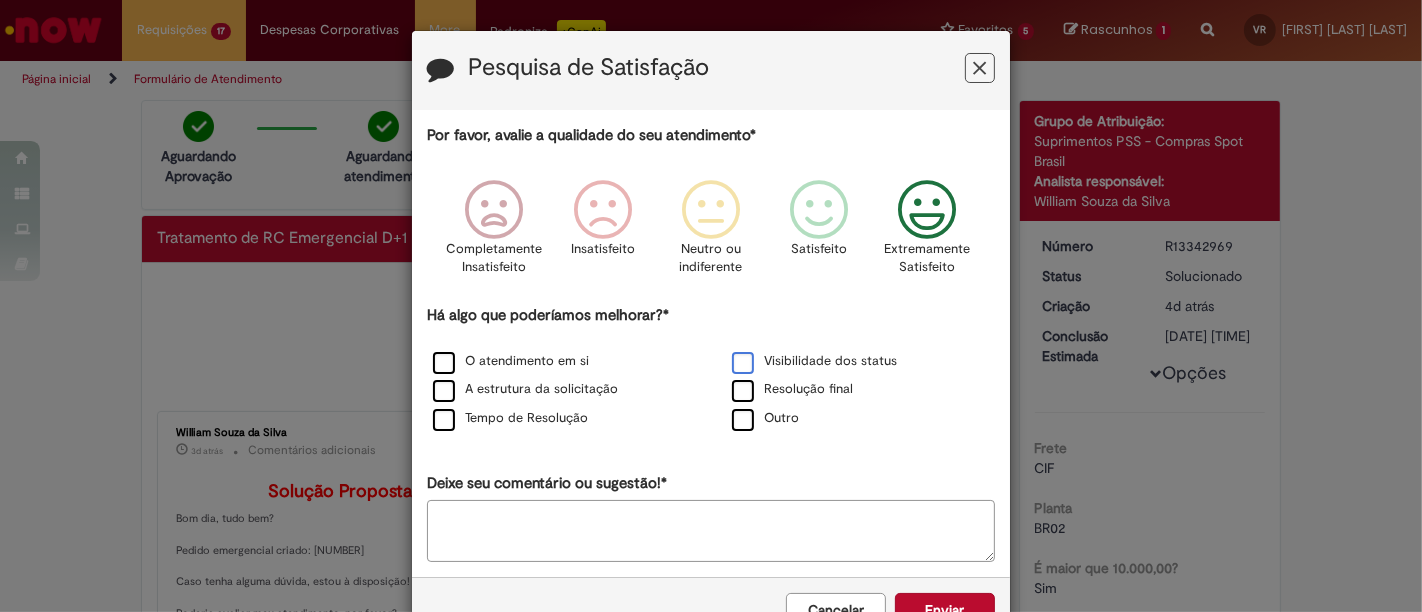 click on "Visibilidade dos status" at bounding box center (814, 361) 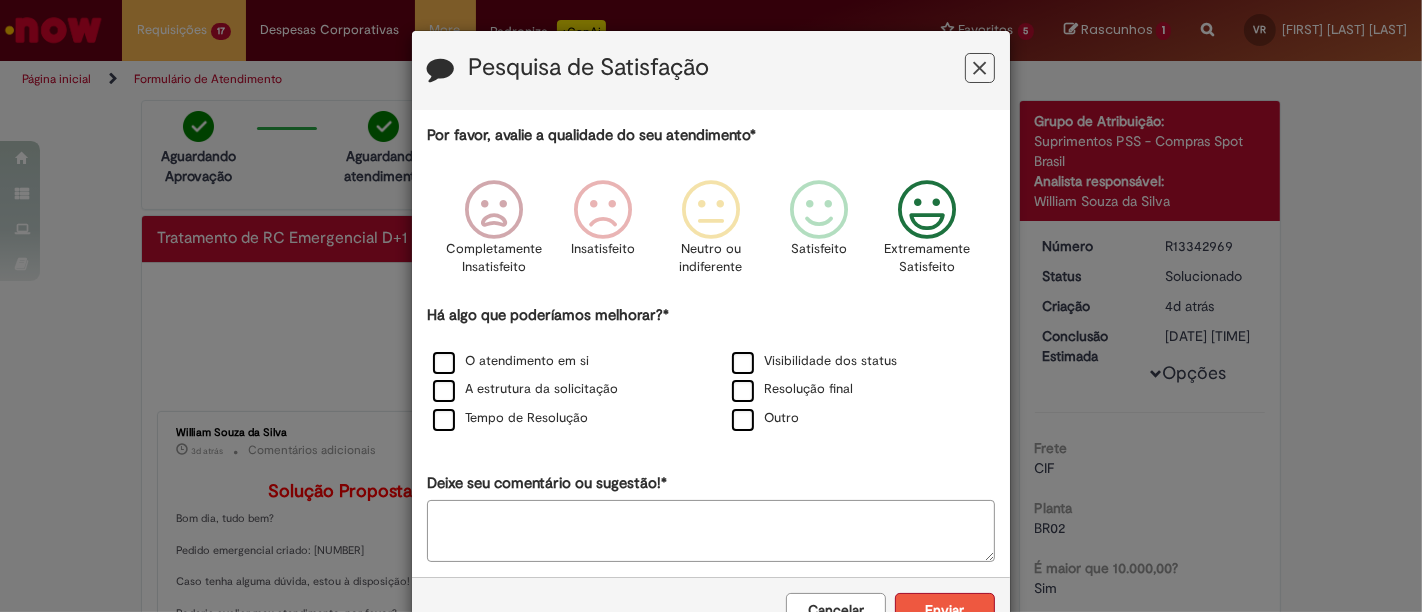 click on "Enviar" at bounding box center [945, 610] 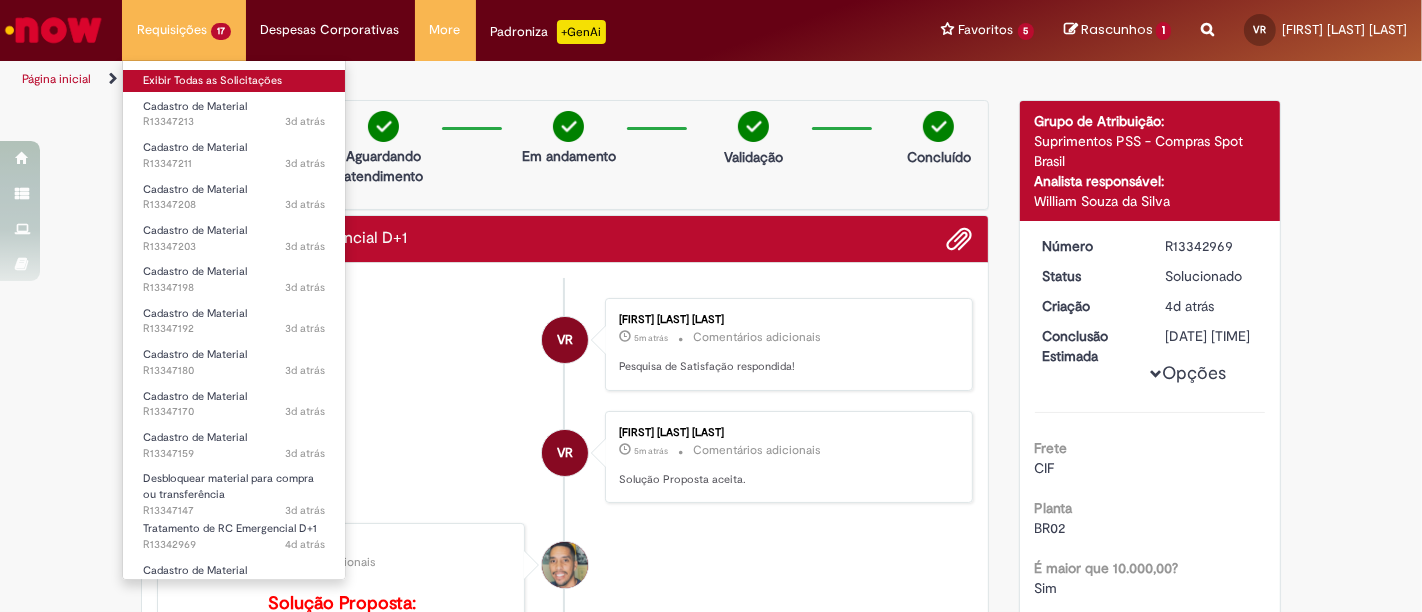 click on "Exibir Todas as Solicitações" at bounding box center [234, 81] 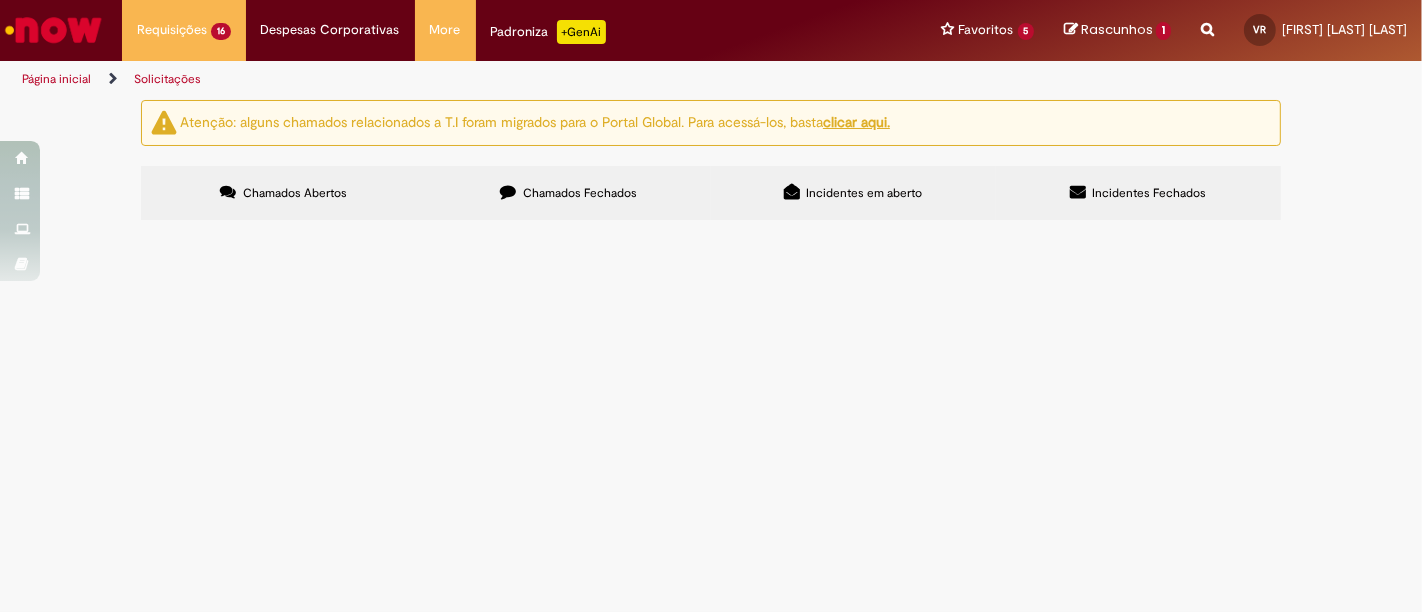 scroll, scrollTop: 113, scrollLeft: 0, axis: vertical 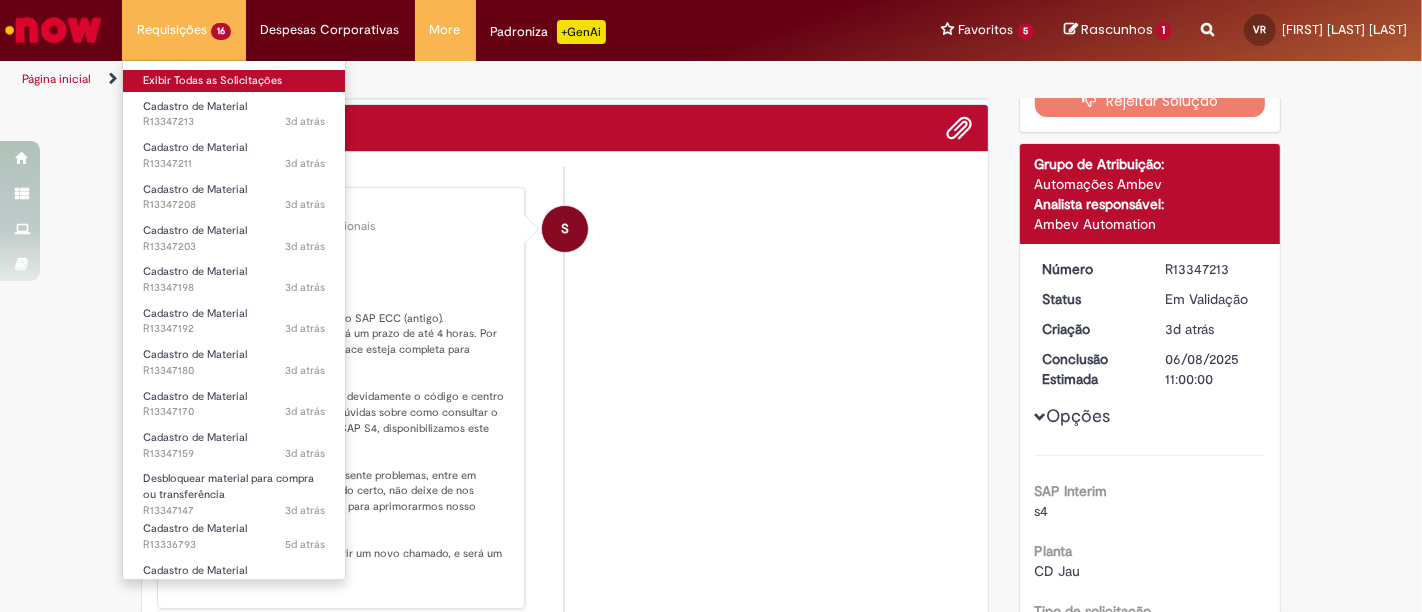 click on "Exibir Todas as Solicitações" at bounding box center [234, 81] 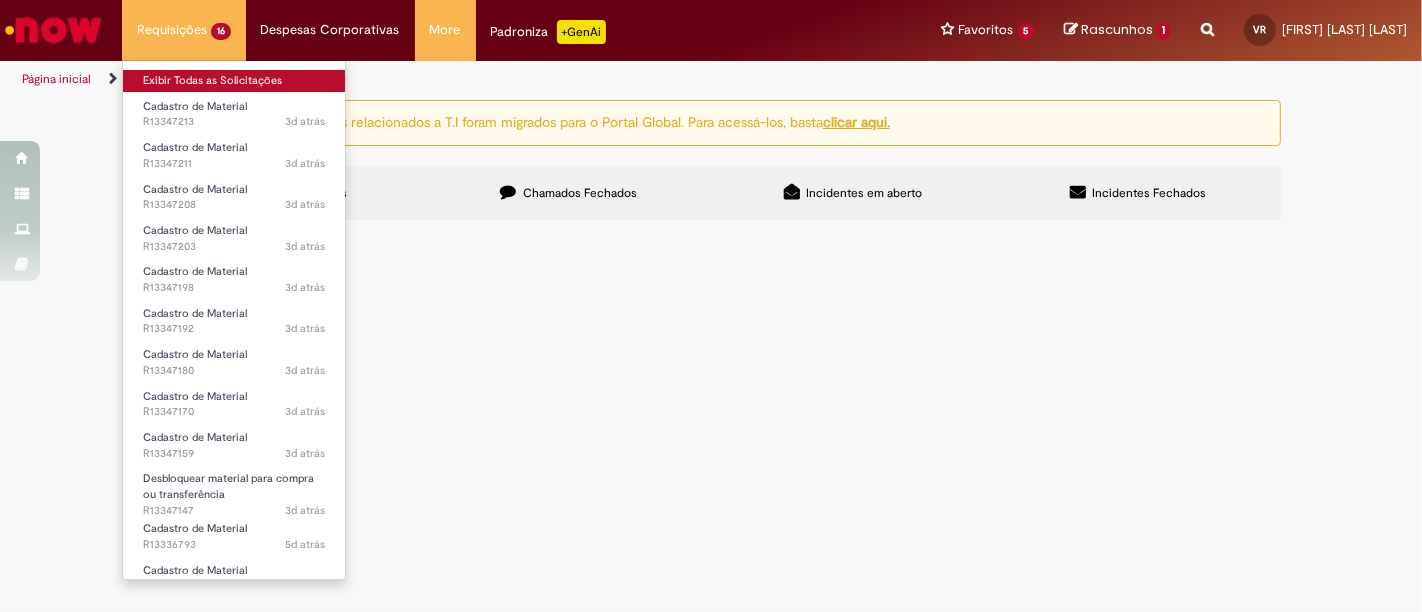 scroll, scrollTop: 0, scrollLeft: 0, axis: both 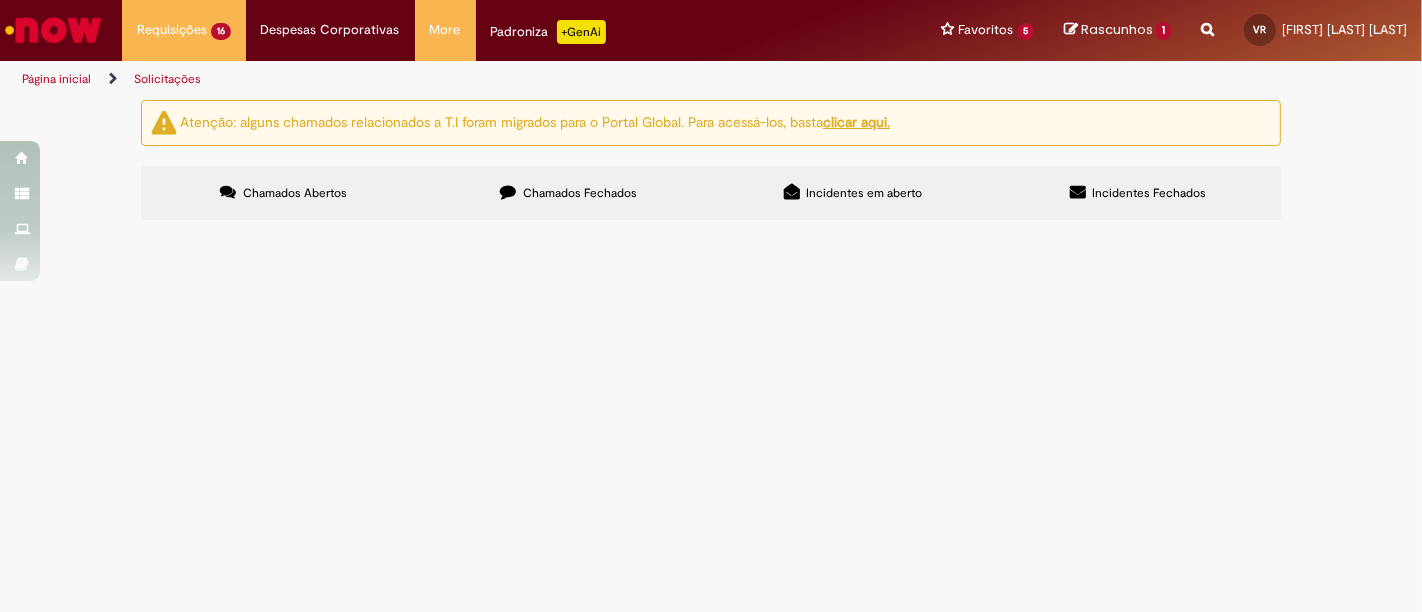 click on "Cadastro de Material" at bounding box center (0, 0) 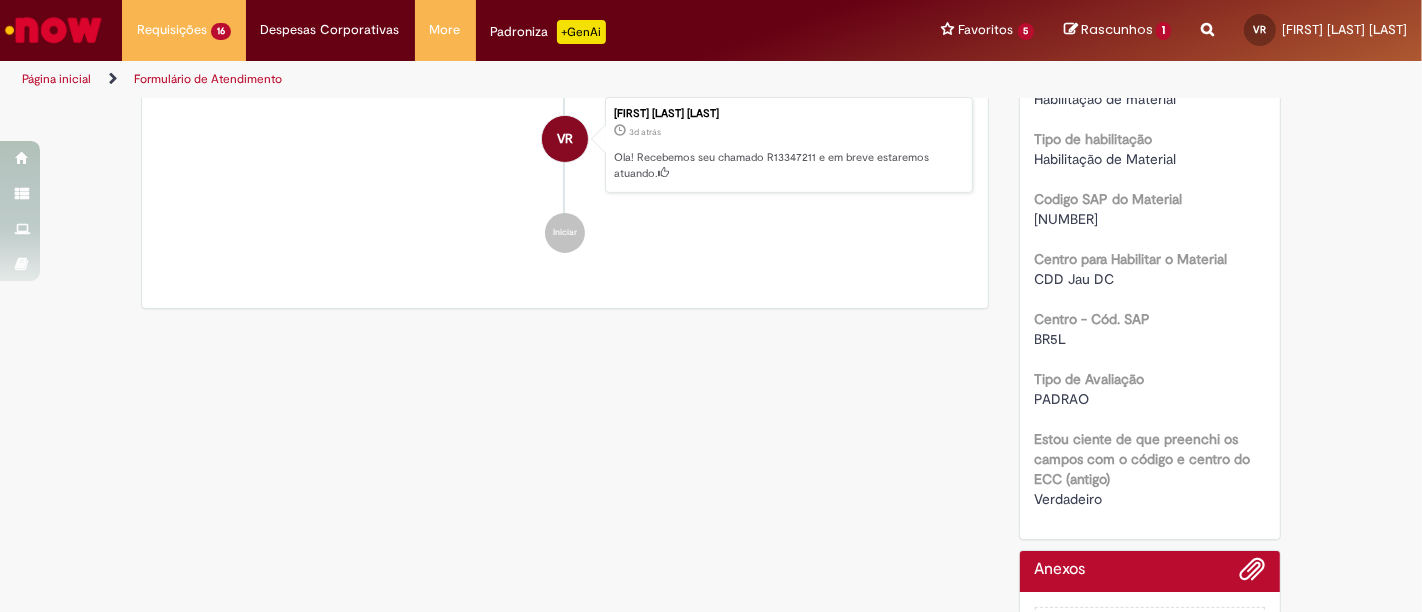 scroll, scrollTop: 666, scrollLeft: 0, axis: vertical 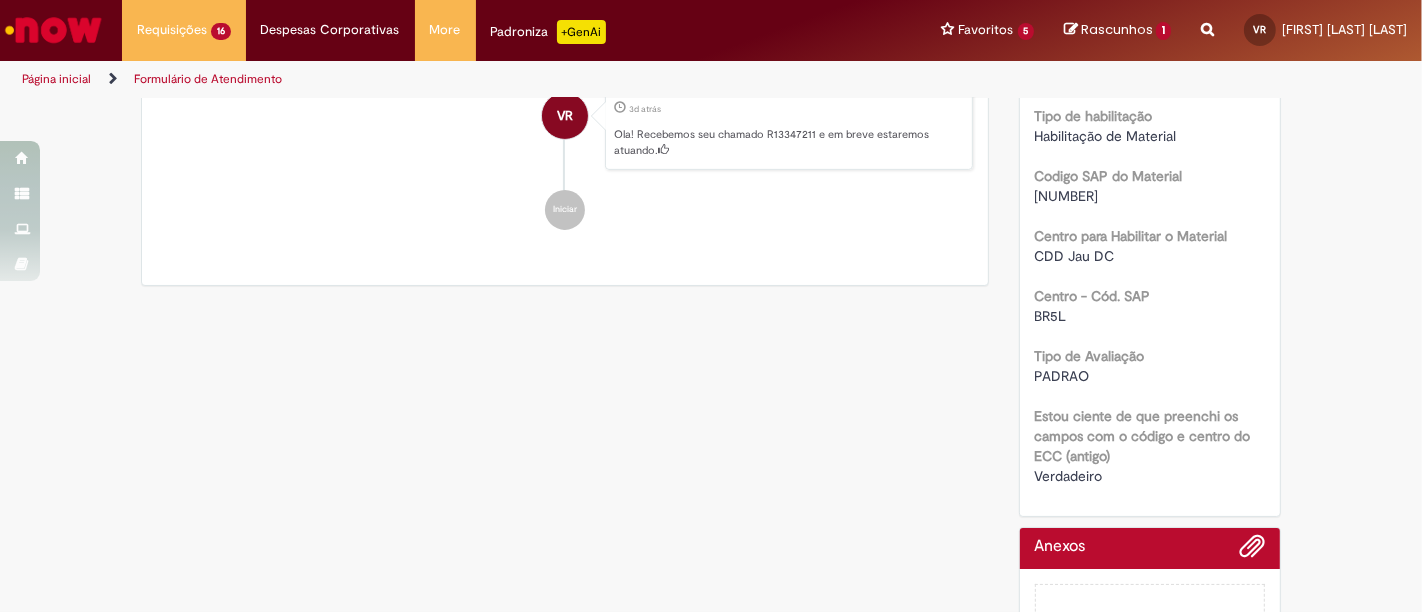 click on "Verificar Código de Barras
Aguardando Aprovação
Aguardando atendimento
Em andamento
Validação
Concluído
Cadastro de Material
Enviar
S
Sistema
3d atrás 3 dias atrás     Comentários adicionais
Olá usuário, Espero que você esteja bem!!  Material habilitado com sucesso no SAP ECC (antigo). clique aqui para acessar ." at bounding box center (711, 63) 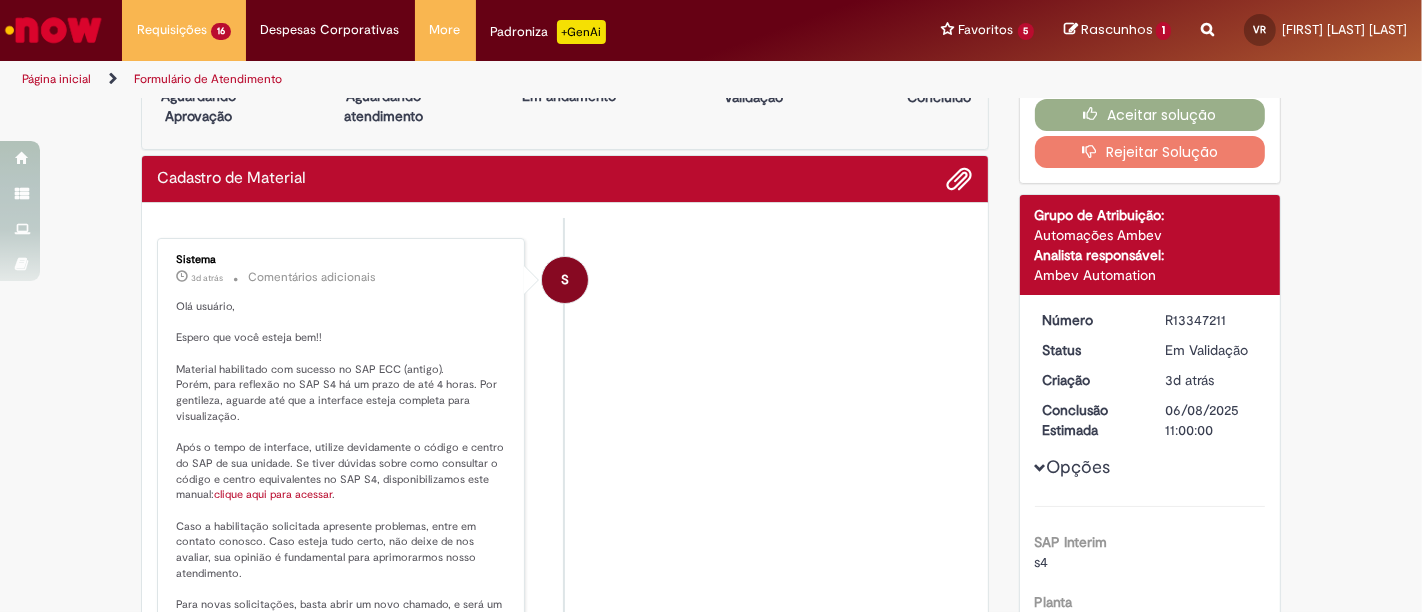 scroll, scrollTop: 0, scrollLeft: 0, axis: both 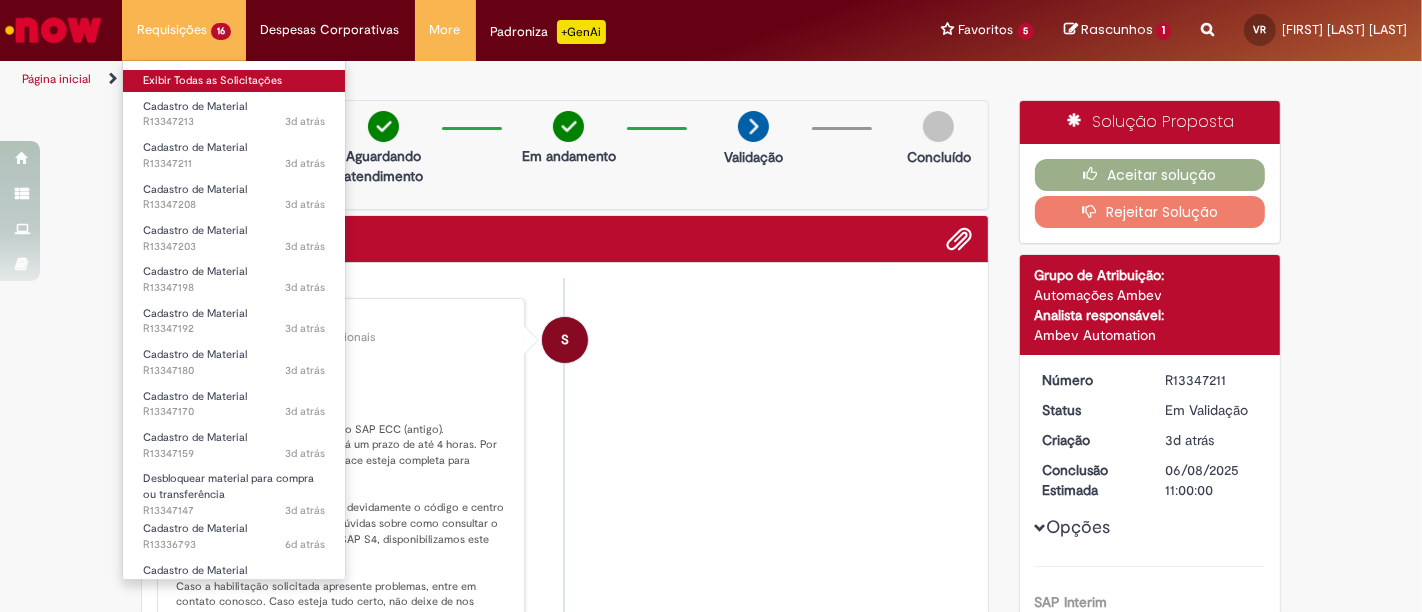 click on "Exibir Todas as Solicitações" at bounding box center (234, 81) 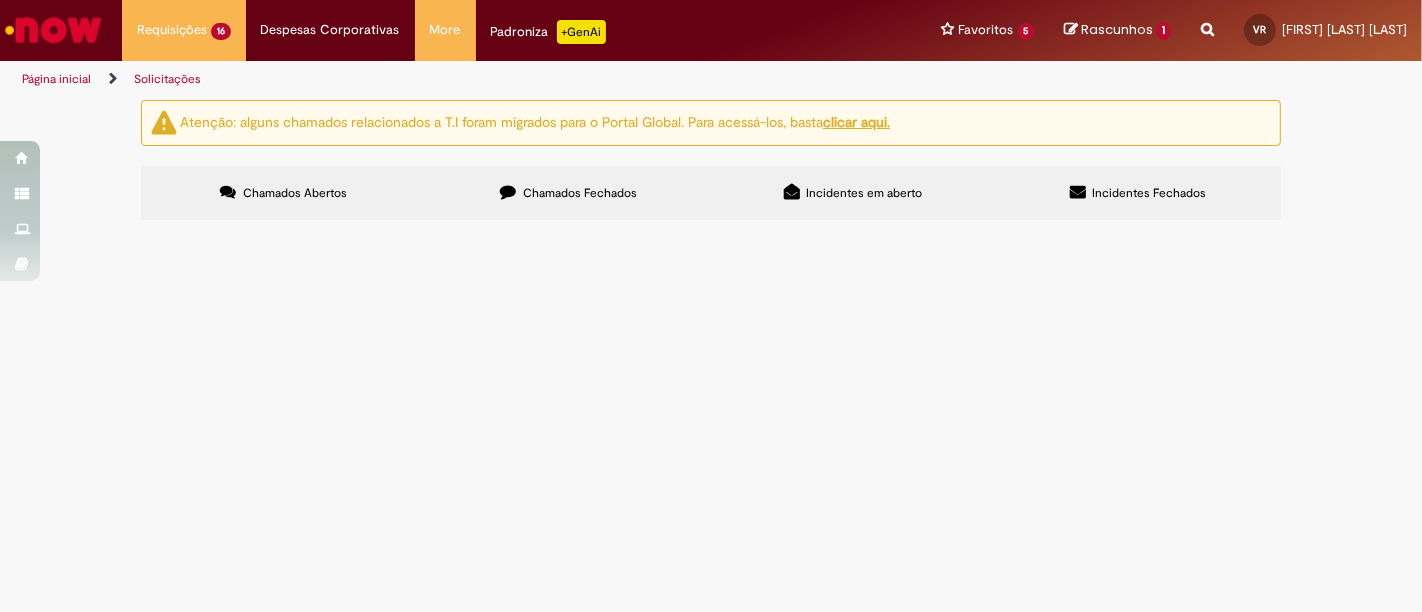click on "Solicitações
Atenção: alguns chamados relacionados a T.I foram migrados para o Portal Global. Para acessá-los, basta  clicar aqui.
Chamados Abertos     Chamados Fechados     Incidentes em aberto     Incidentes Fechados
Itens solicitados
Exportar como PDF Exportar como Excel Exportar como CSV
Solicitações
Carregamento de dados...
Itens solicitados
Exportar como PDF Exportar como Excel Exportar como CSV
Itens solicitados
Número
Oferta
Descrição" at bounding box center (711, 355) 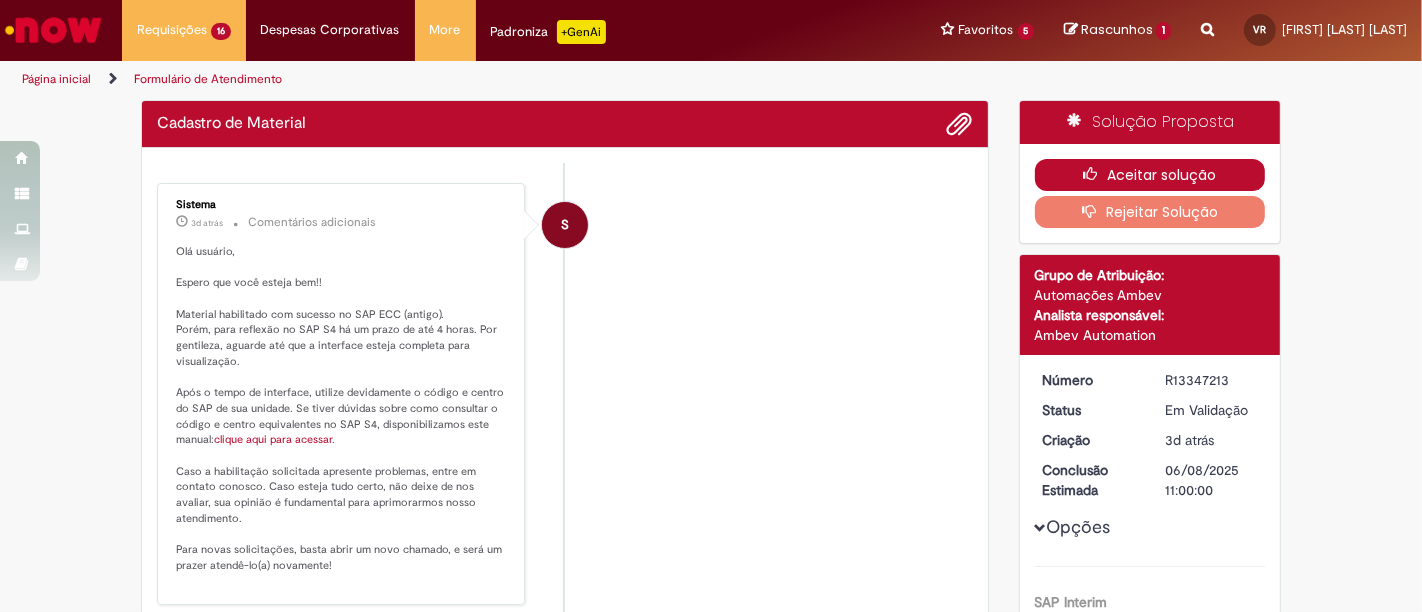 click on "Aceitar solução" at bounding box center (1150, 175) 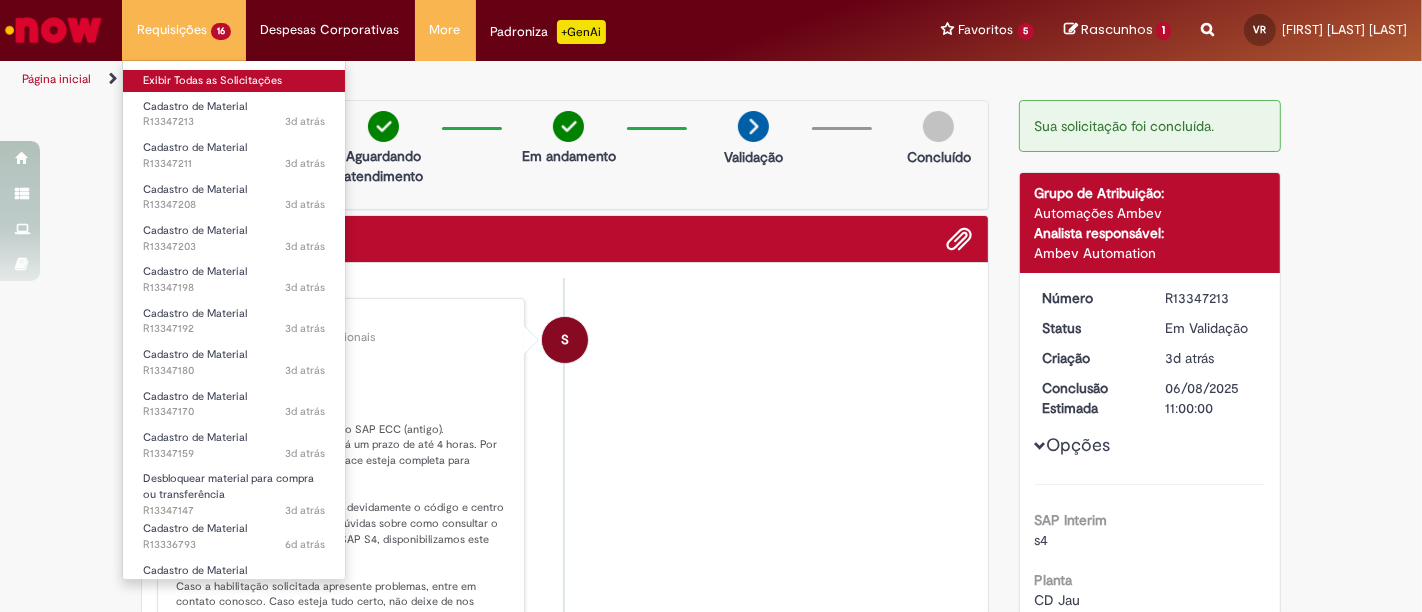 click on "Exibir Todas as Solicitações" at bounding box center (234, 81) 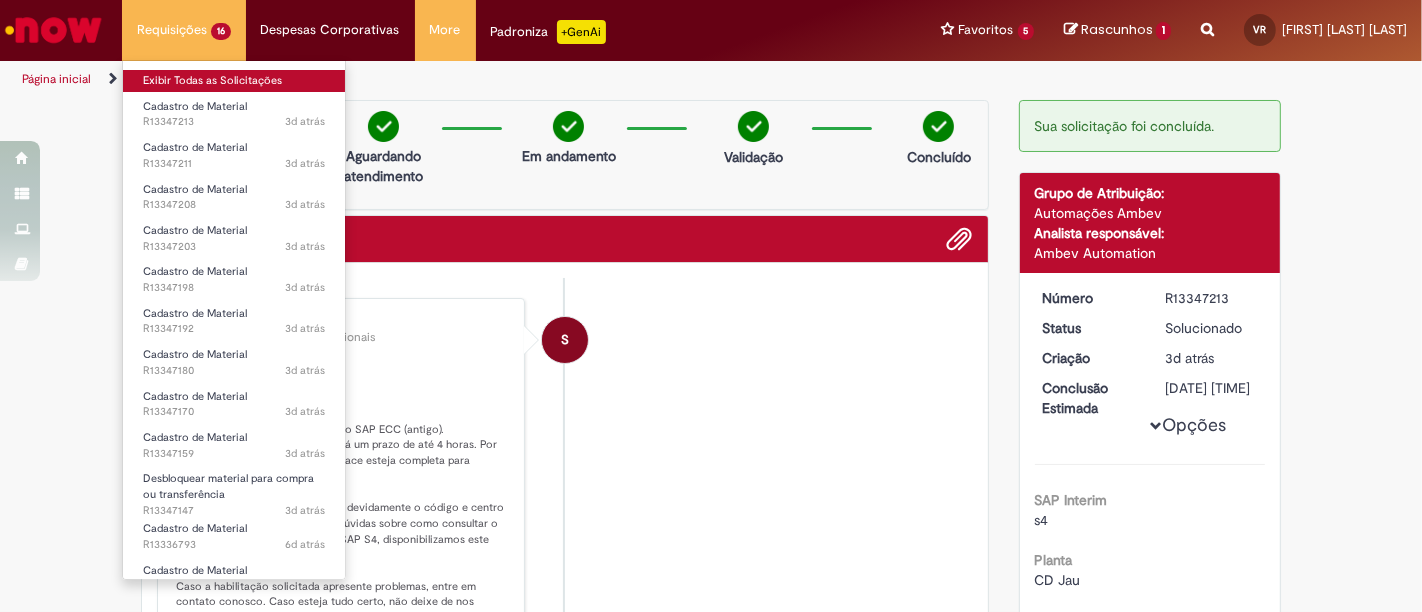 click on "Exibir Todas as Solicitações" at bounding box center (234, 81) 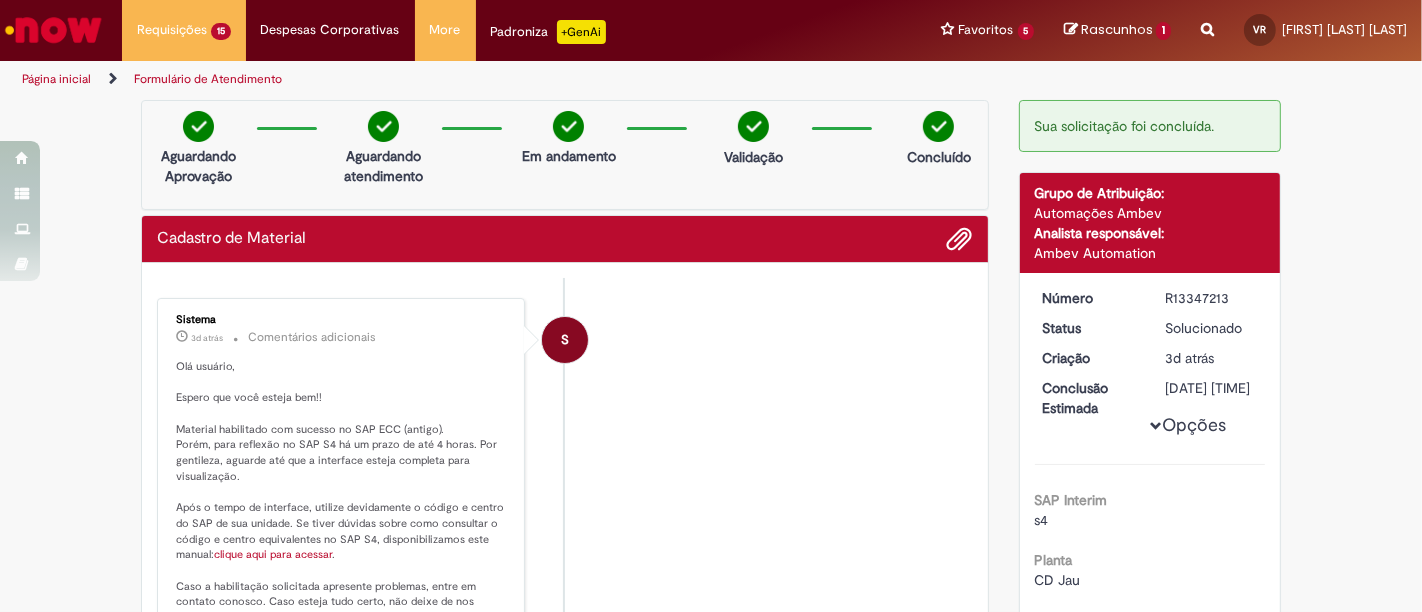 click on "Verificar Código de Barras
Aguardando Aprovação
Aguardando atendimento
Em andamento
Validação
Concluído
Cadastro de Material
Enviar
S
Sistema
3d atrás 3 dias atrás     Comentários adicionais
Olá usuário, Espero que você esteja bem!!  Material habilitado com sucesso no SAP ECC (antigo). clique aqui para acessar ." at bounding box center [711, 678] 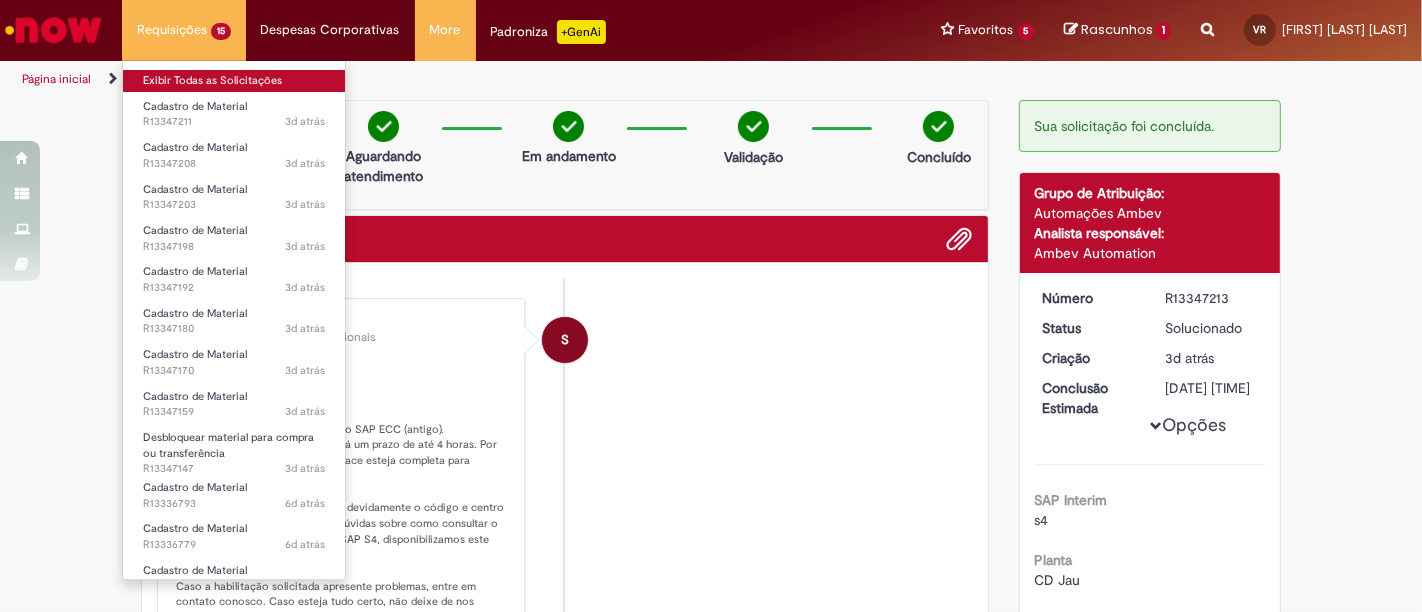 click on "Exibir Todas as Solicitações" at bounding box center [234, 81] 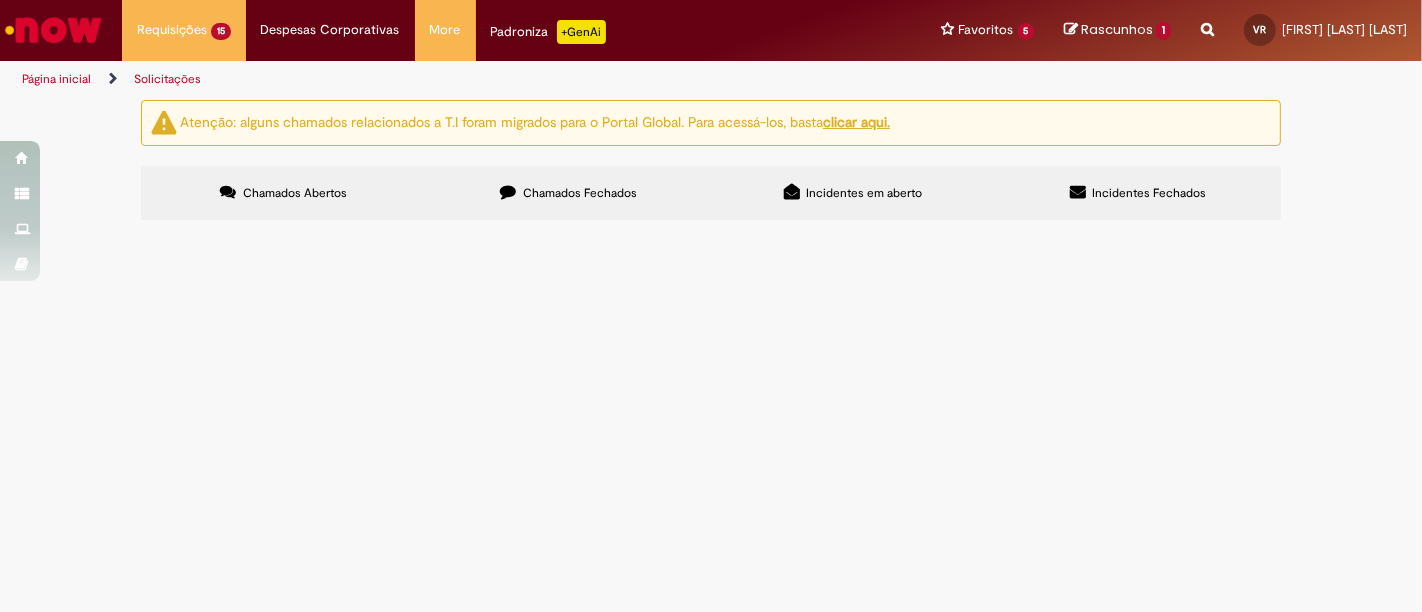 click on "Solicitações
Atenção: alguns chamados relacionados a T.I foram migrados para o Portal Global. Para acessá-los, basta  clicar aqui.
Chamados Abertos     Chamados Fechados     Incidentes em aberto     Incidentes Fechados
Itens solicitados
Exportar como PDF Exportar como Excel Exportar como CSV
Solicitações
Carregamento de dados...
Itens solicitados
Exportar como PDF Exportar como Excel Exportar como CSV
Solicitações
Carregamento de dados..." at bounding box center (711, 355) 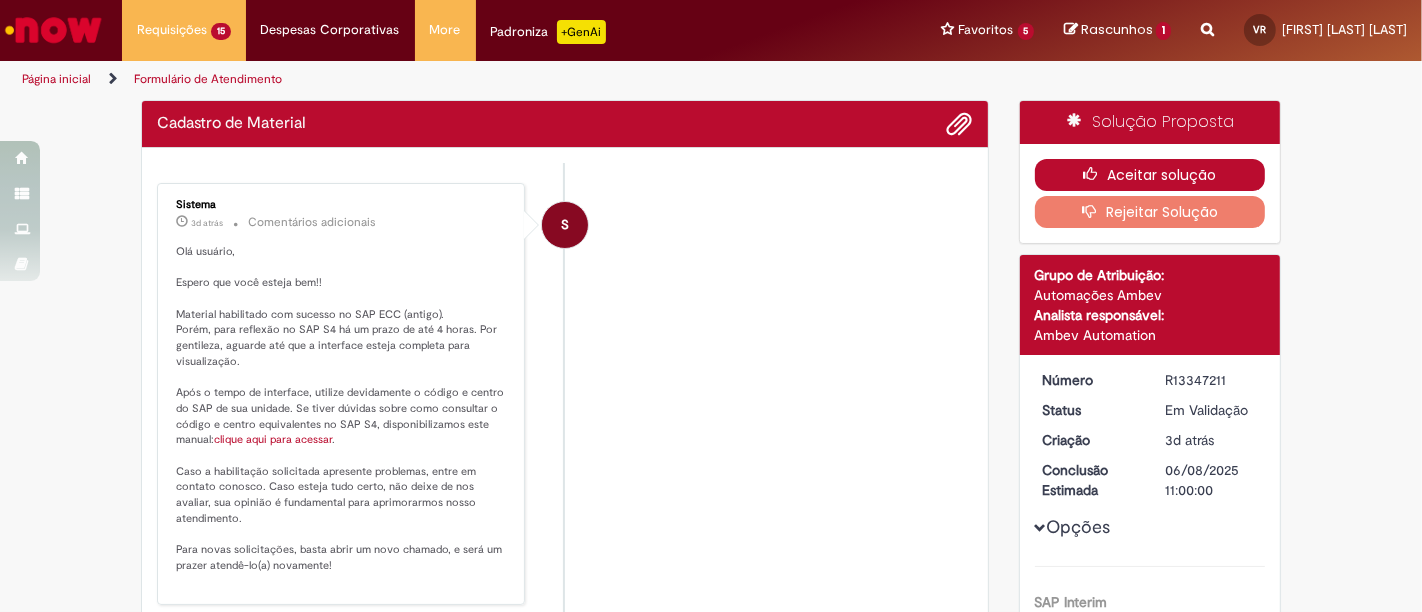 click on "Aceitar solução" at bounding box center [1150, 175] 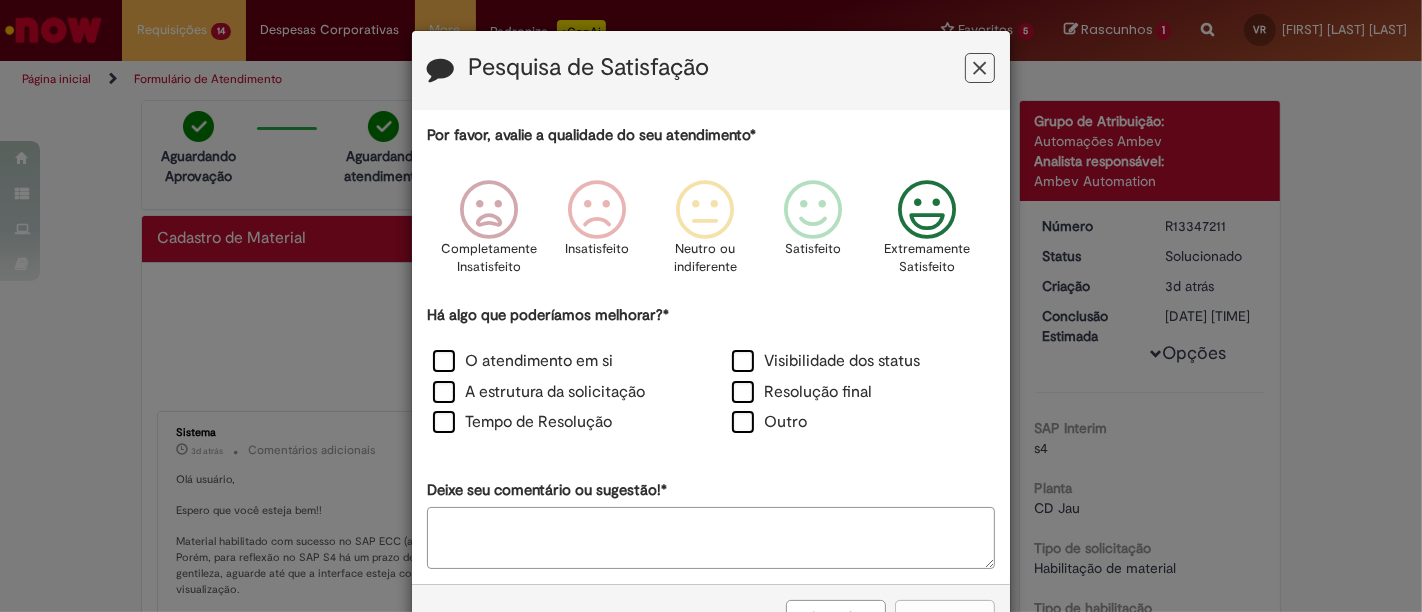 click at bounding box center [927, 210] 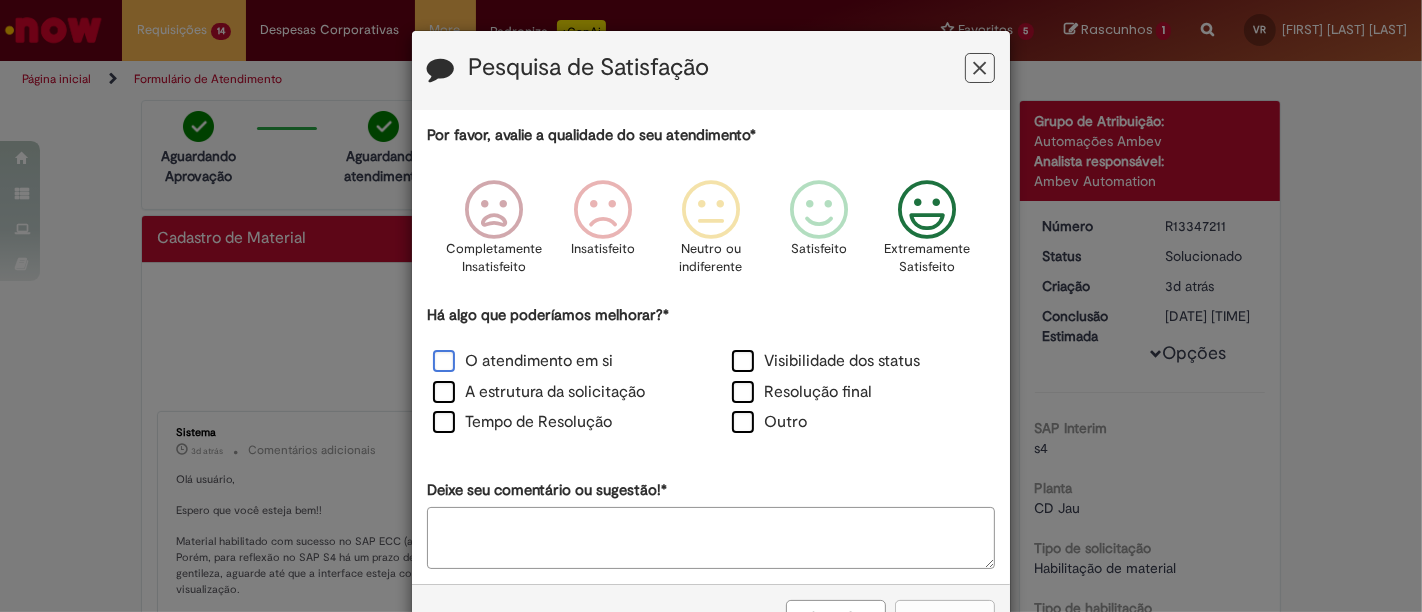 click on "O atendimento em si" at bounding box center [523, 361] 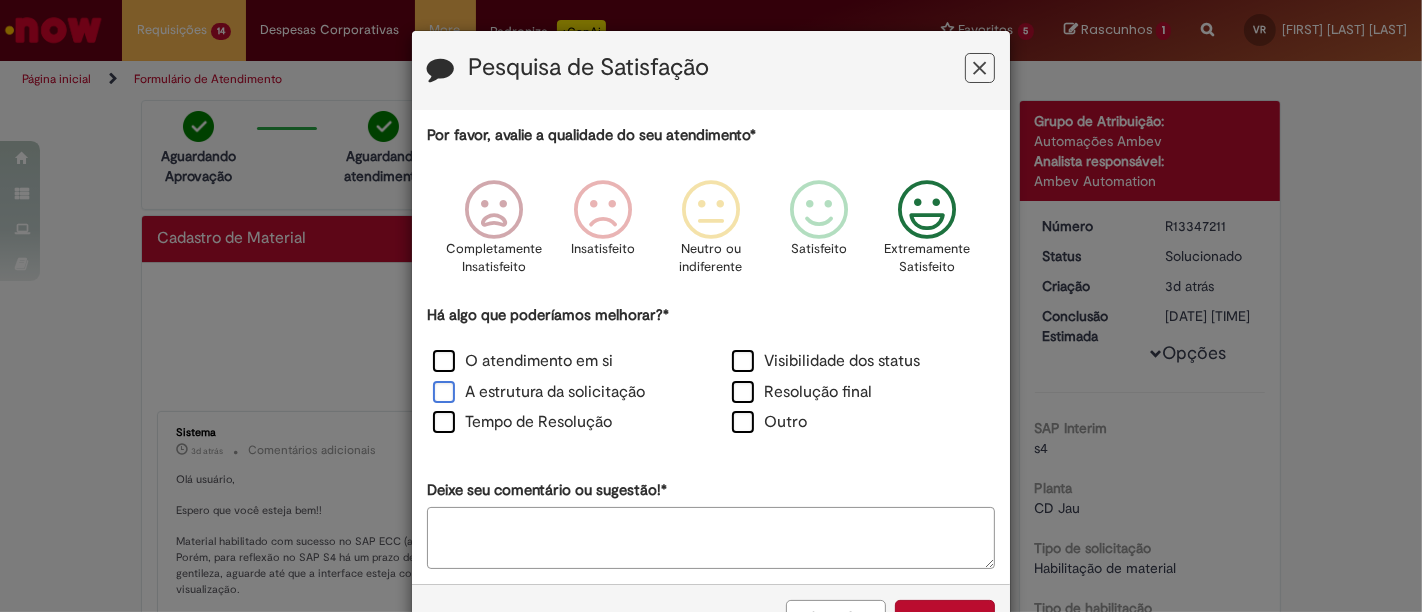 click on "A estrutura da solicitação" at bounding box center (539, 392) 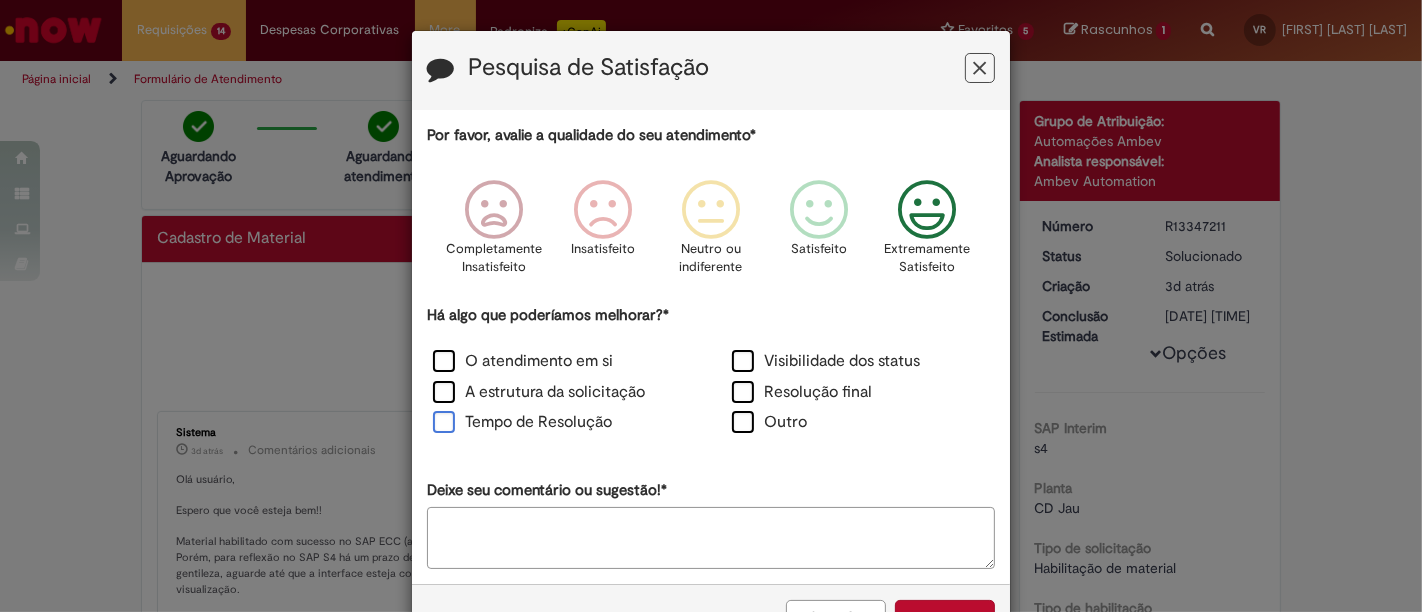 click on "Tempo de Resolução" at bounding box center [522, 422] 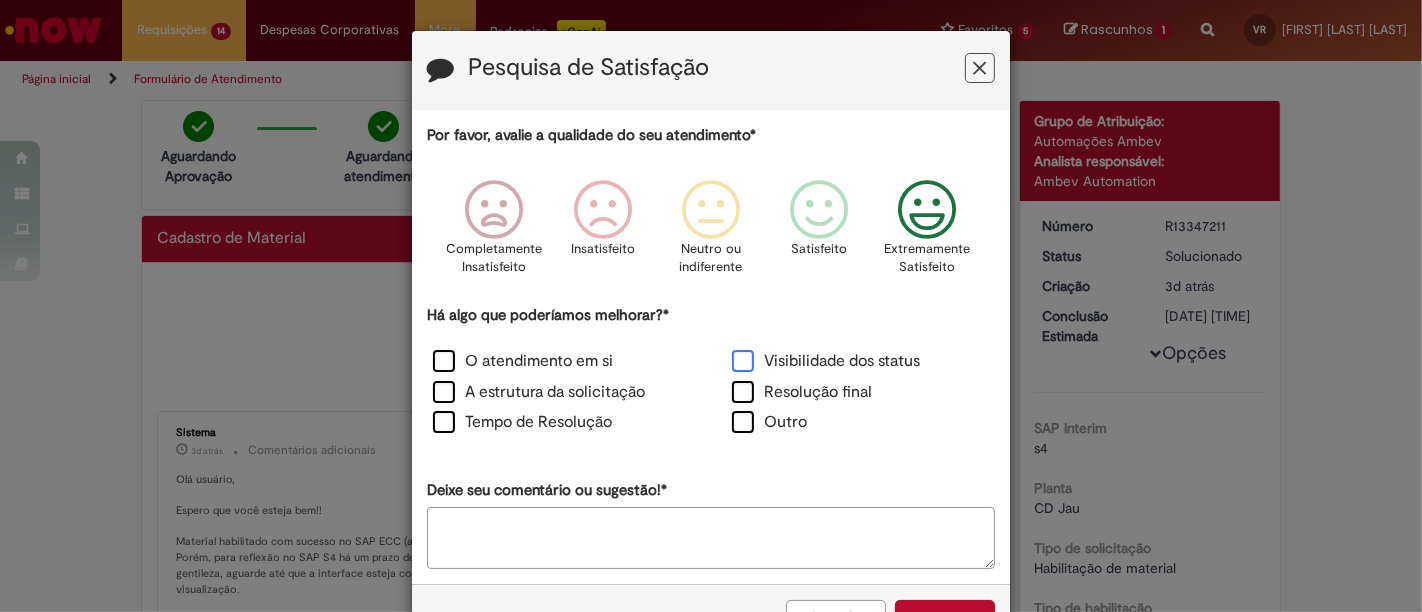 click on "Visibilidade dos status" at bounding box center [826, 361] 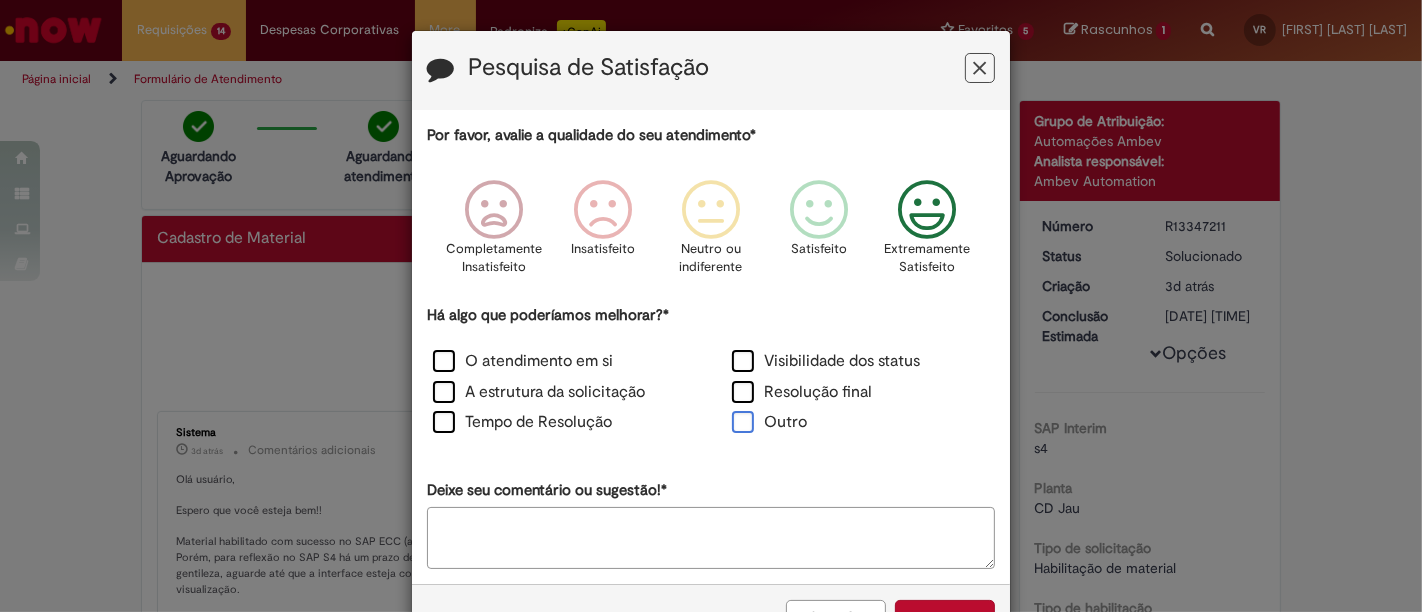 drag, startPoint x: 737, startPoint y: 395, endPoint x: 742, endPoint y: 417, distance: 22.561028 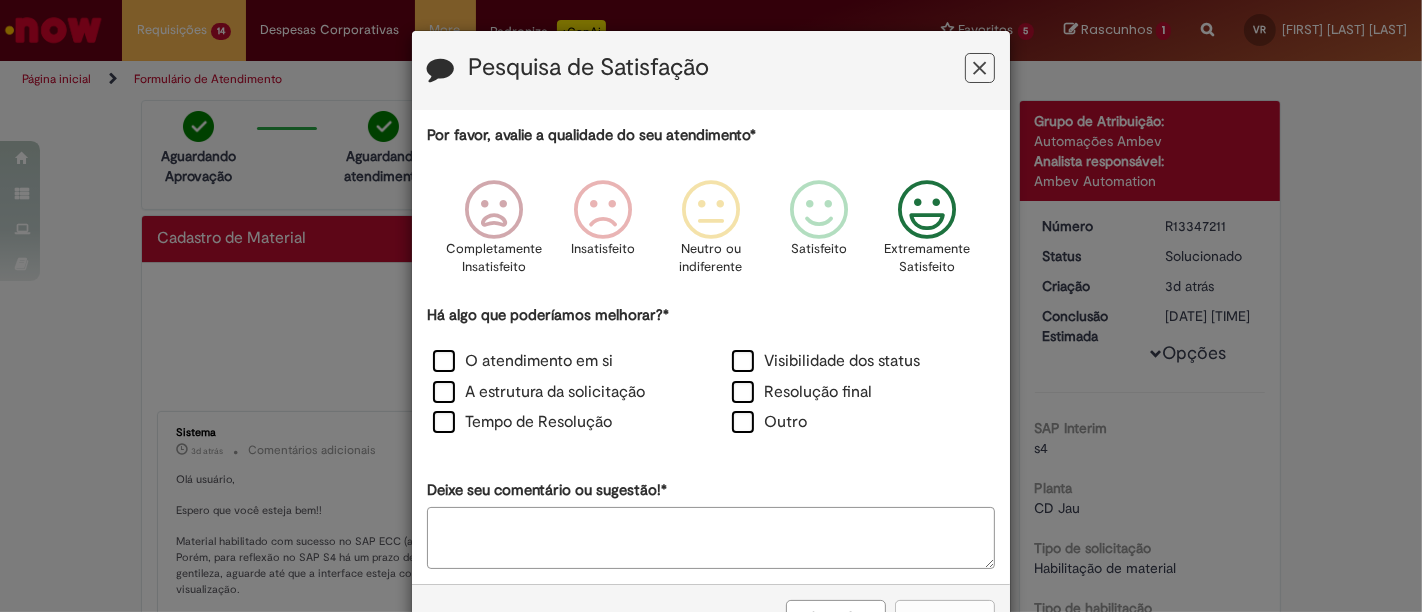 scroll, scrollTop: 66, scrollLeft: 0, axis: vertical 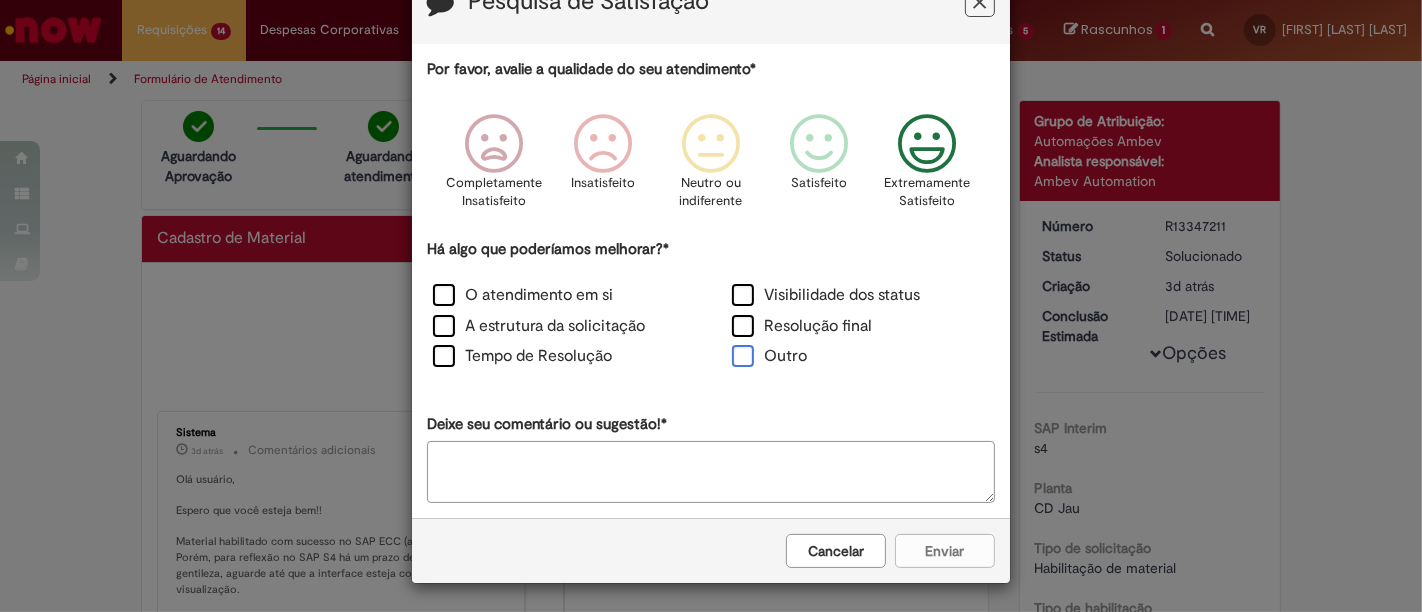 click on "Outro" at bounding box center [769, 356] 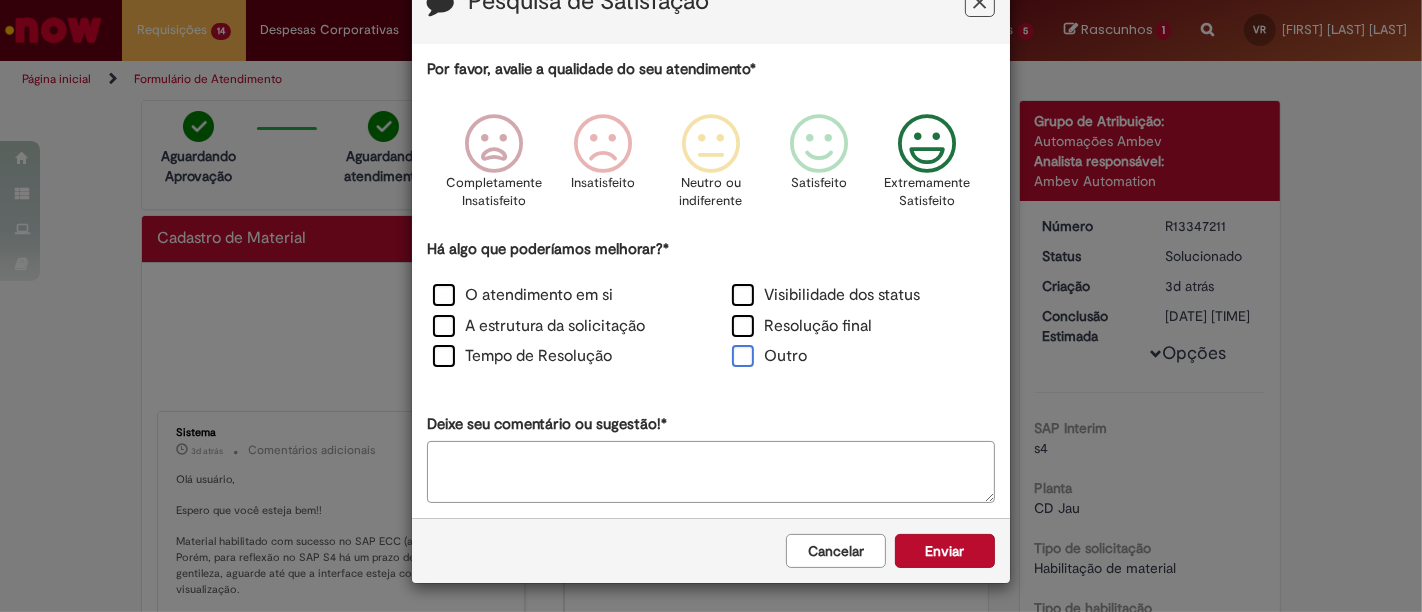 scroll, scrollTop: 65, scrollLeft: 0, axis: vertical 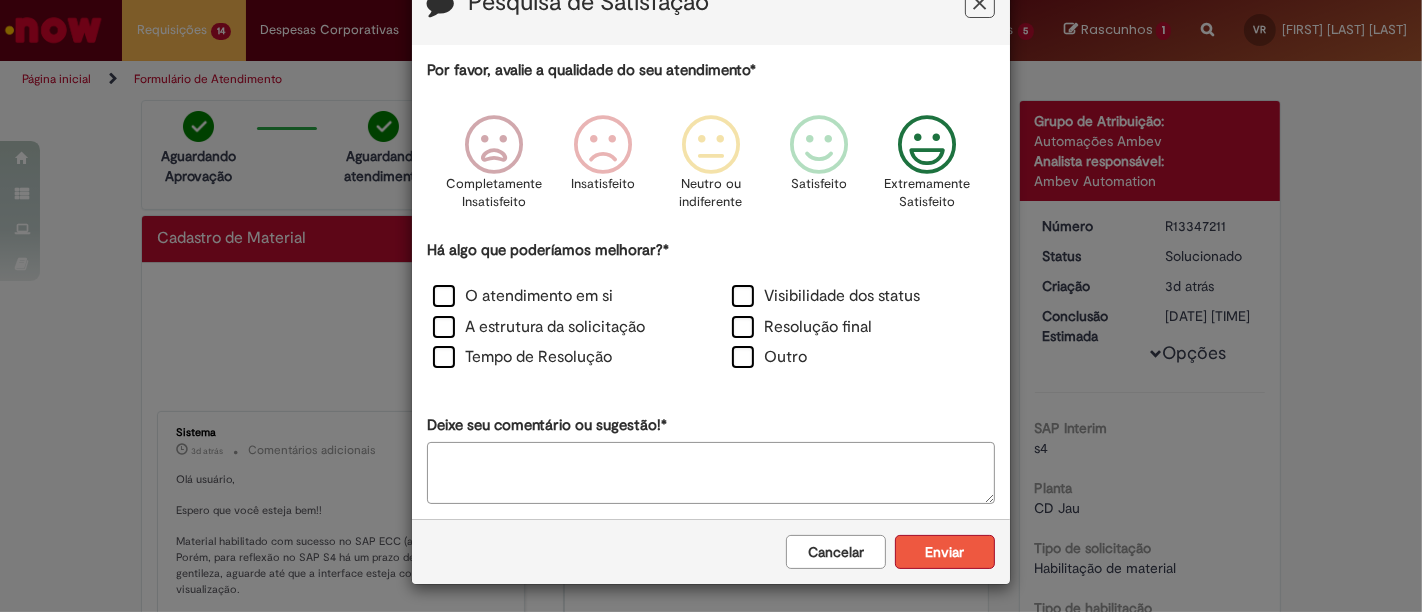 click on "Enviar" at bounding box center [945, 552] 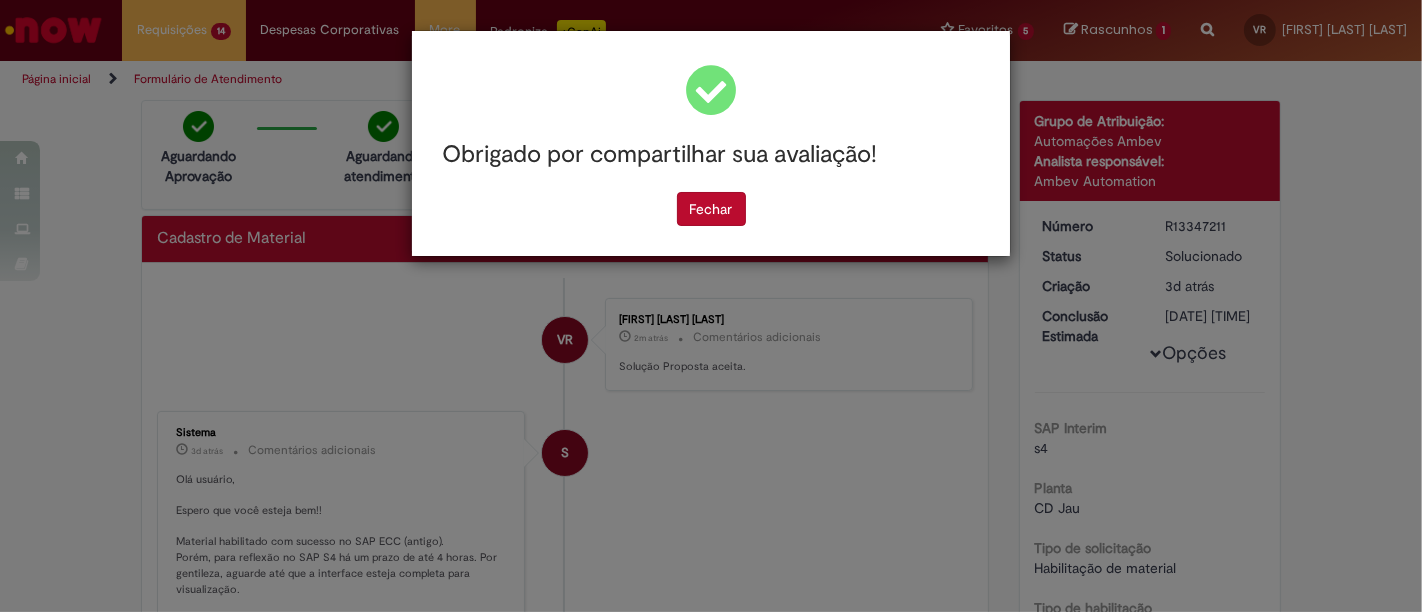 scroll, scrollTop: 0, scrollLeft: 0, axis: both 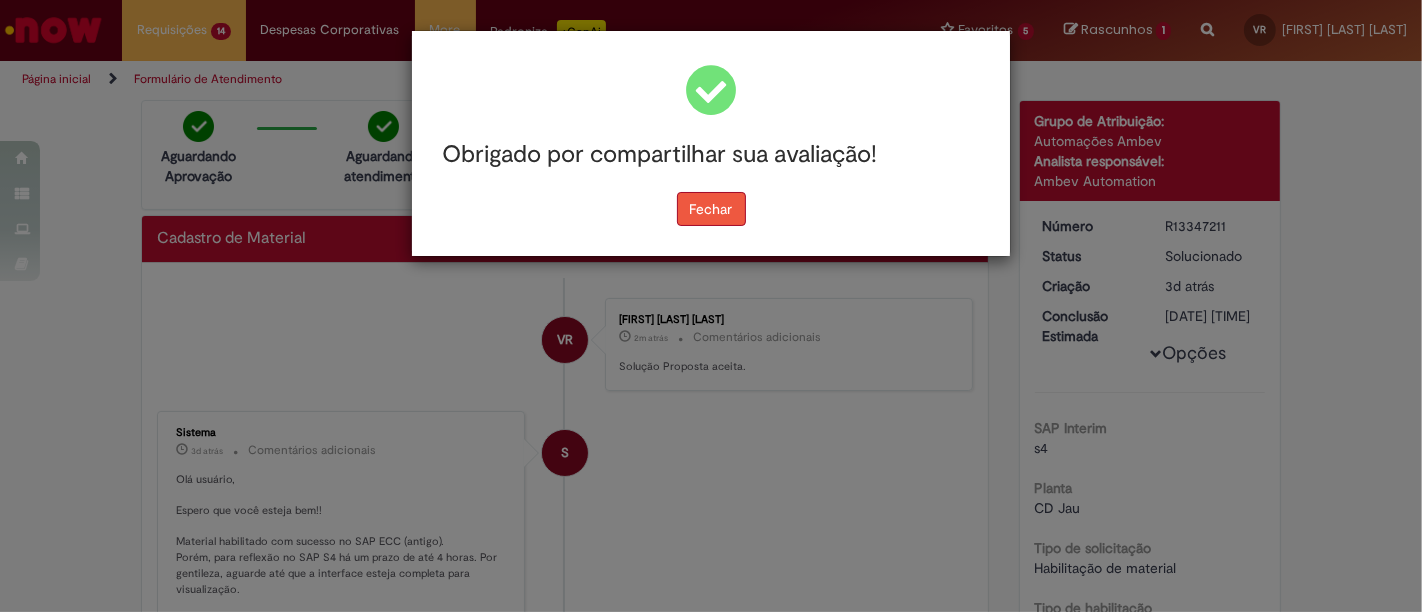 click on "Fechar" at bounding box center (711, 209) 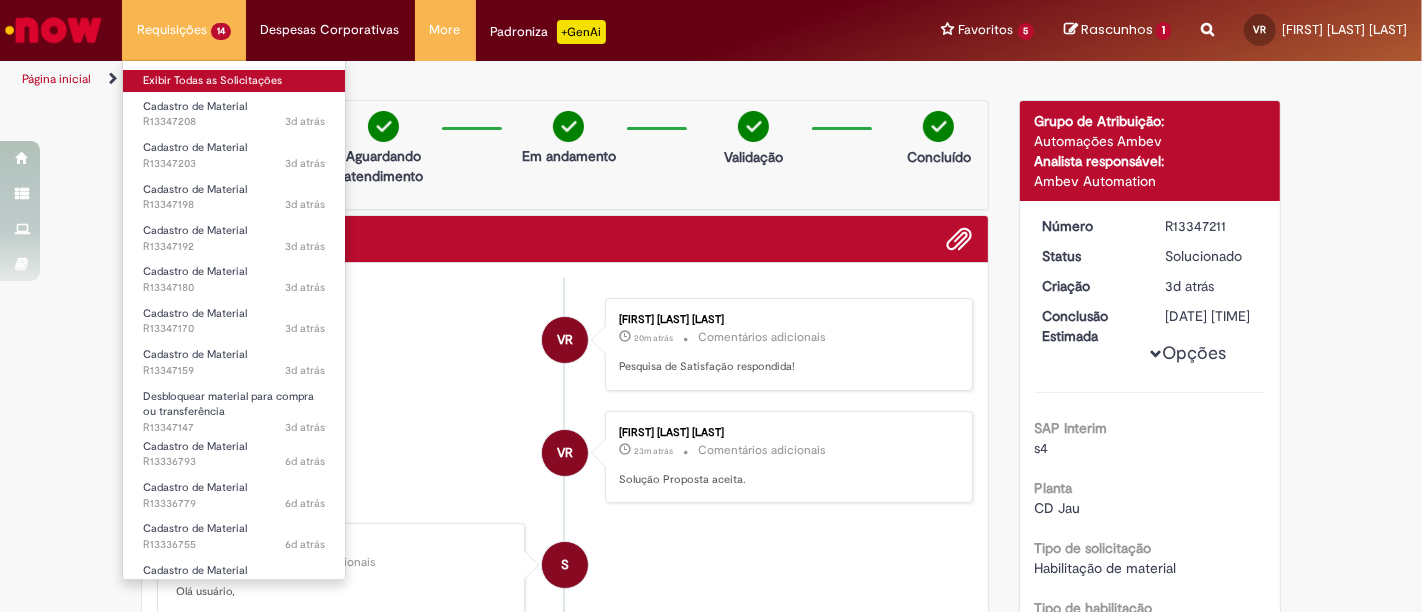 click on "Exibir Todas as Solicitações" at bounding box center (234, 81) 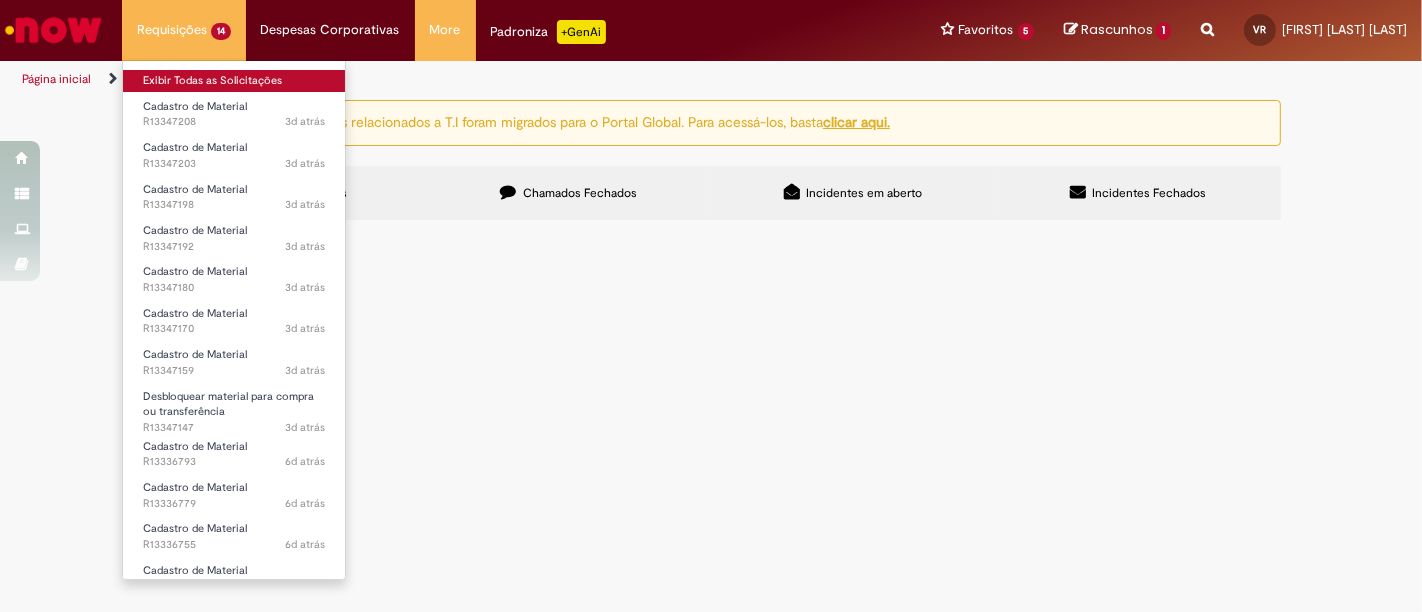 click on "Exibir Todas as Solicitações" at bounding box center [234, 81] 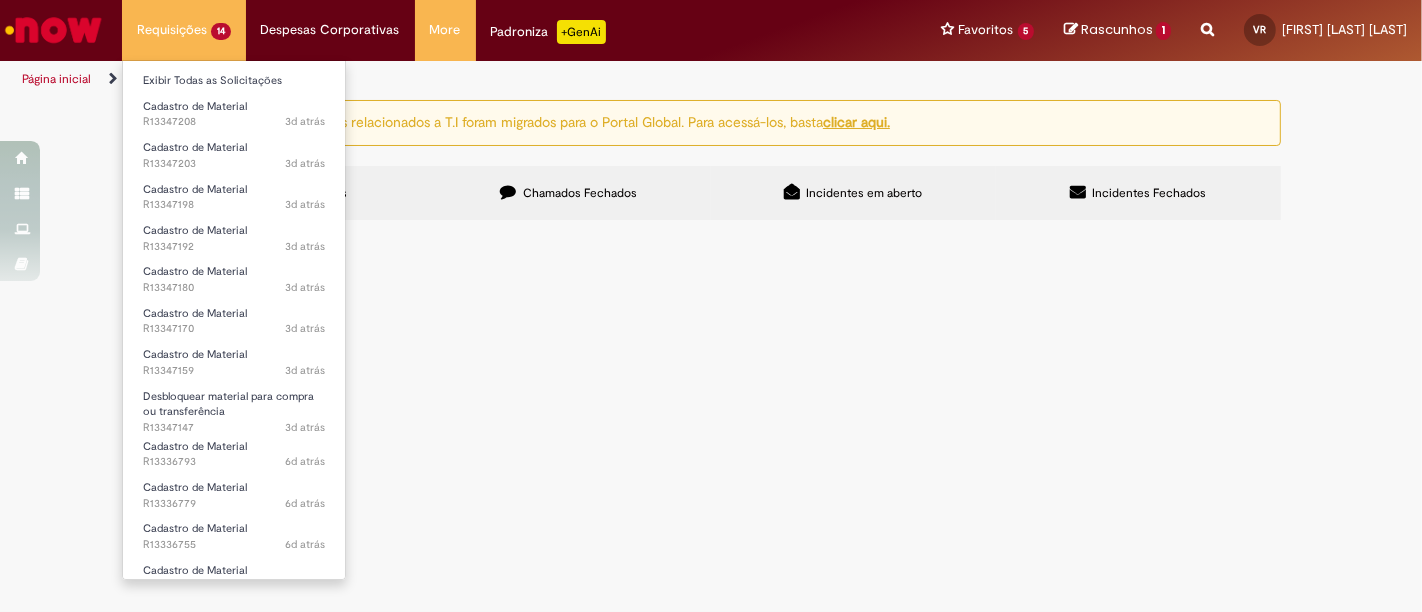 click on "Requisições   14
Exibir Todas as Solicitações
Cadastro de Material
3d atrás 3 dias atrás  R13347208
Cadastro de Material
3d atrás 3 dias atrás  R13347203
Cadastro de Material
3d atrás 3 dias atrás  R13347198
Cadastro de Material
3d atrás 3 dias atrás  R13347192
Cadastro de Material
3d atrás 3 dias atrás  R13347180
Cadastro de Material
3d atrás 3 dias atrás  R13347170
Cadastro de Material
3d atrás 3 dias atrás  R13347159
Desbloquear material para compra ou transferência
3d atrás 3 dias atrás  R13347147
Cadastro de Material
6d atrás 6 dias atrás  R13336793
Cadastro de Material
6d atrás 6 dias atrás  R13336779
Cadastro de Material
6d atrás 6 dias atrás  R13336755" at bounding box center [184, 30] 